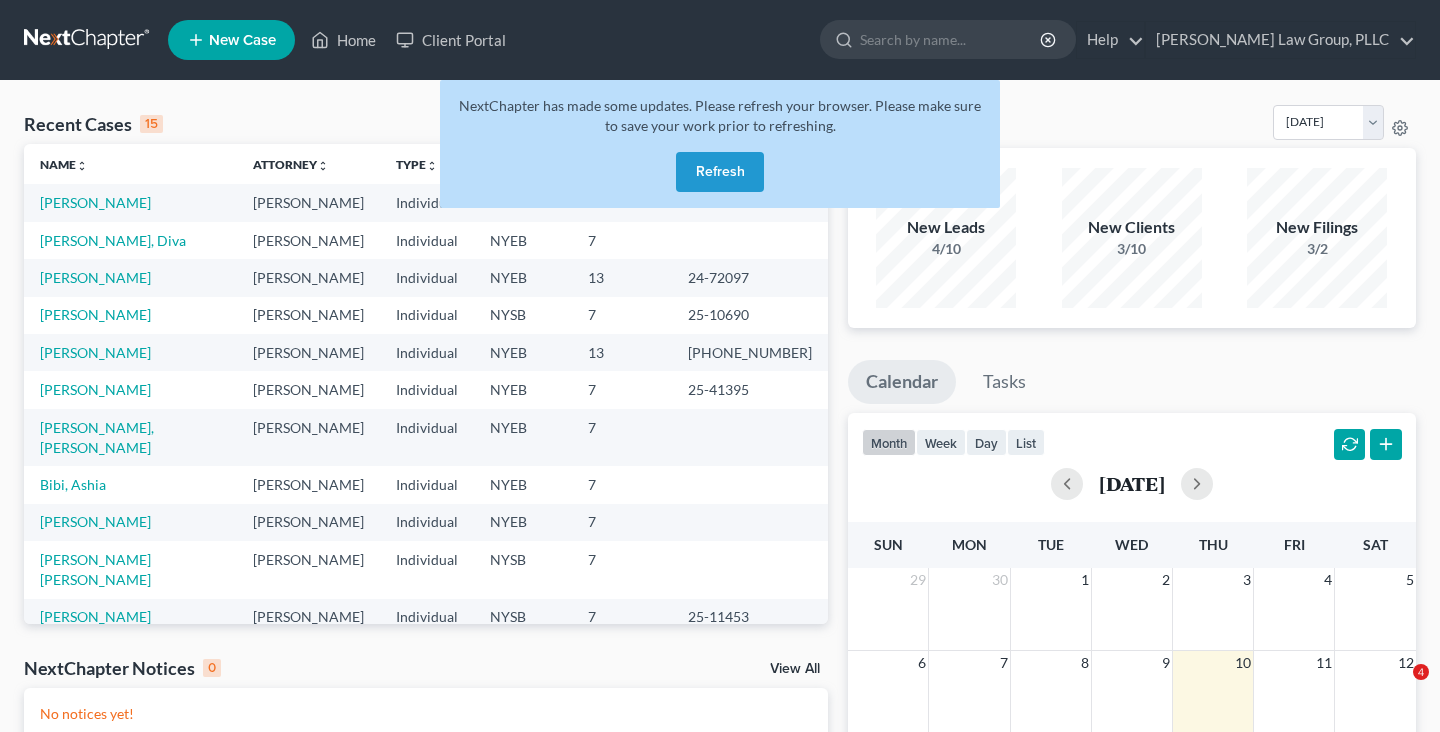 scroll, scrollTop: 0, scrollLeft: 0, axis: both 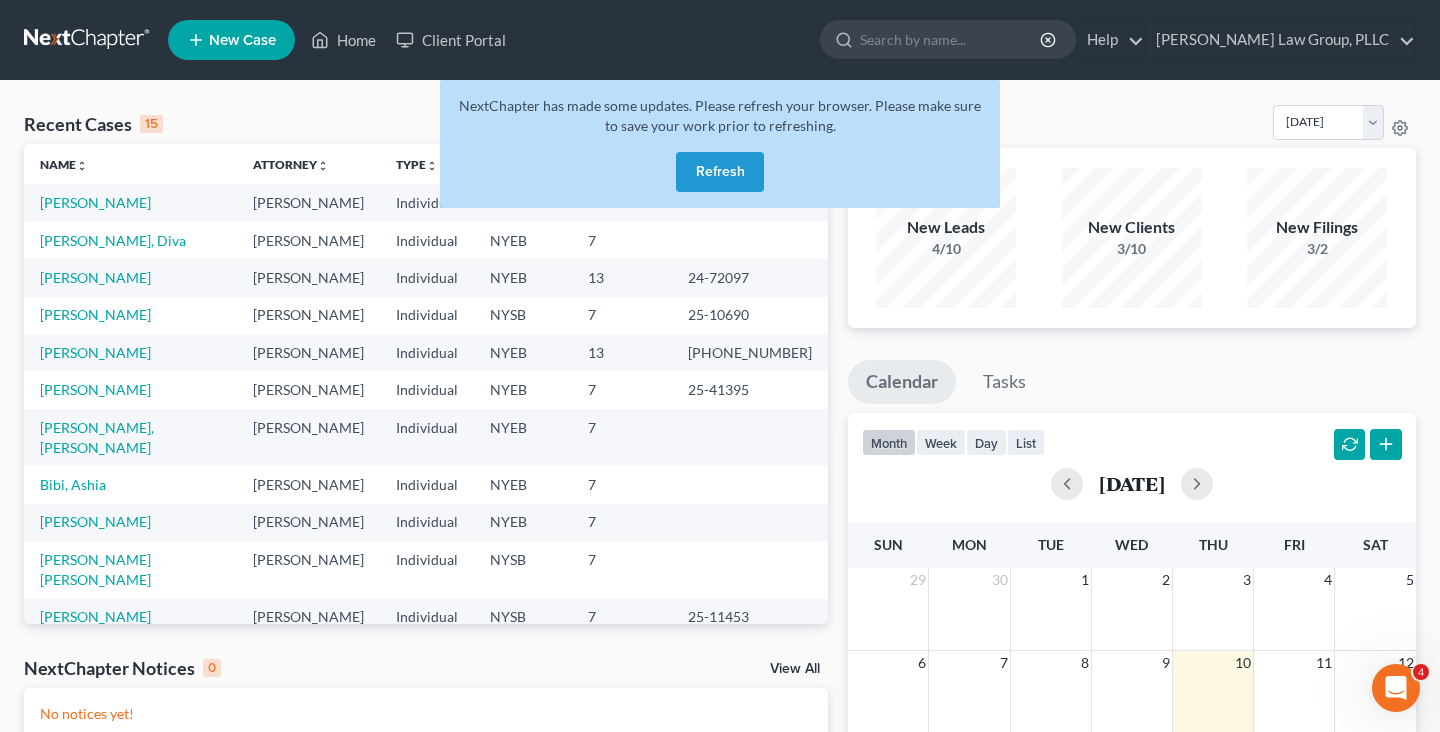click on "Refresh" at bounding box center [720, 172] 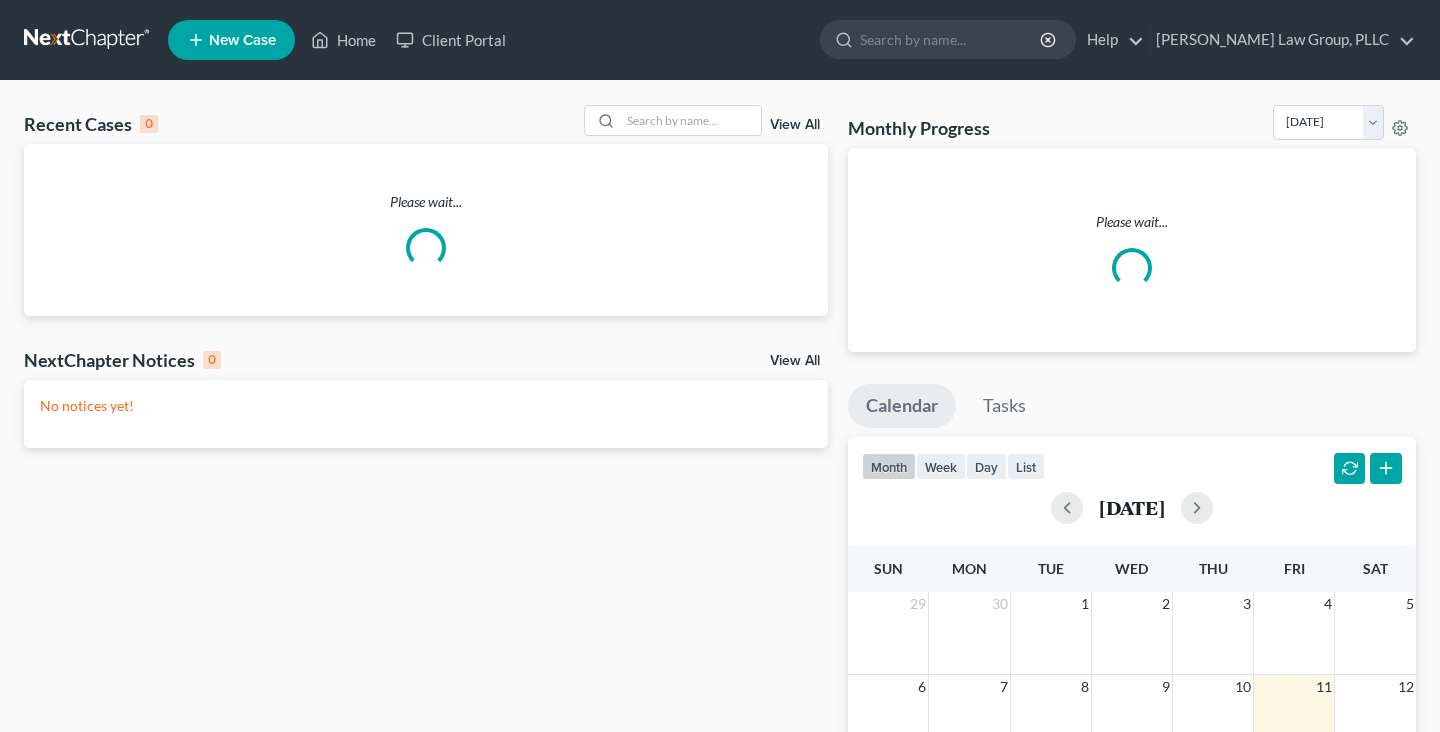 scroll, scrollTop: 0, scrollLeft: 0, axis: both 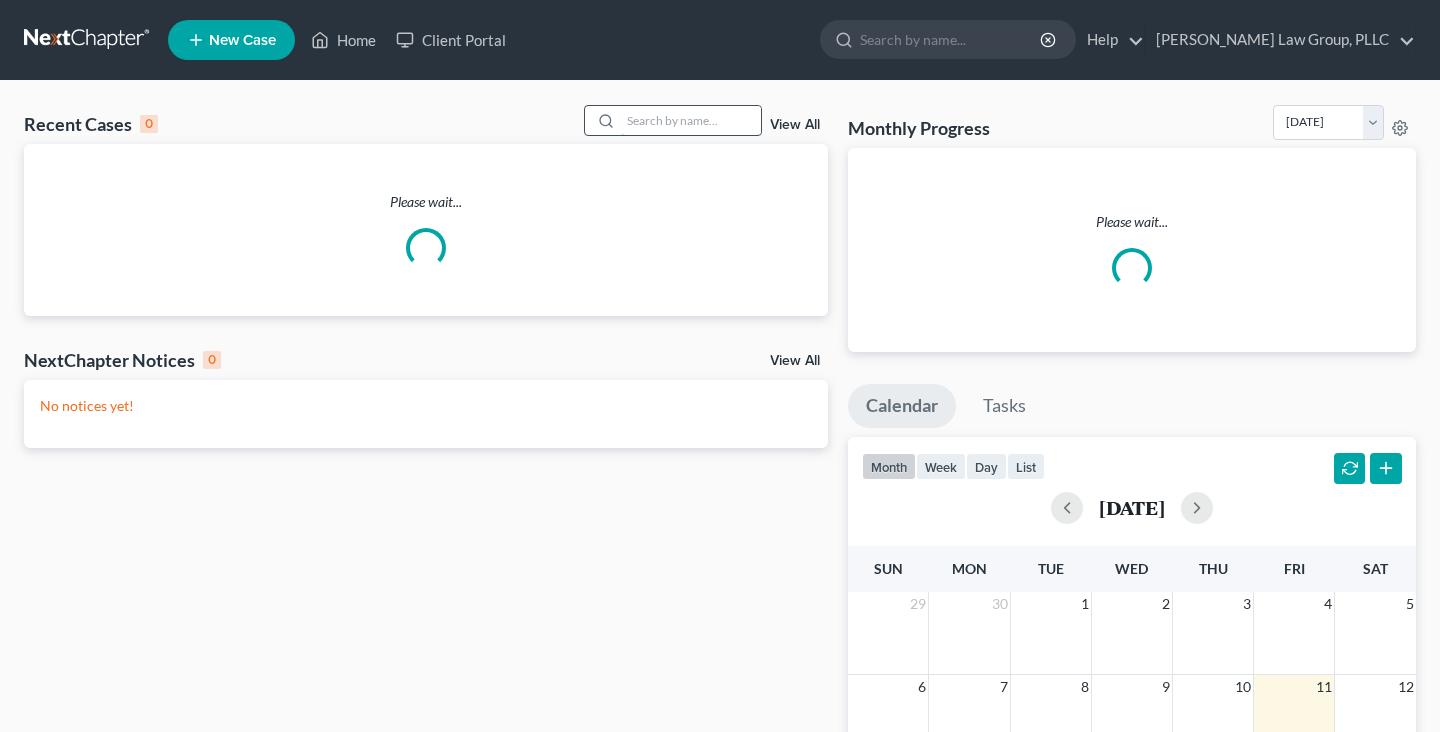 click at bounding box center [691, 120] 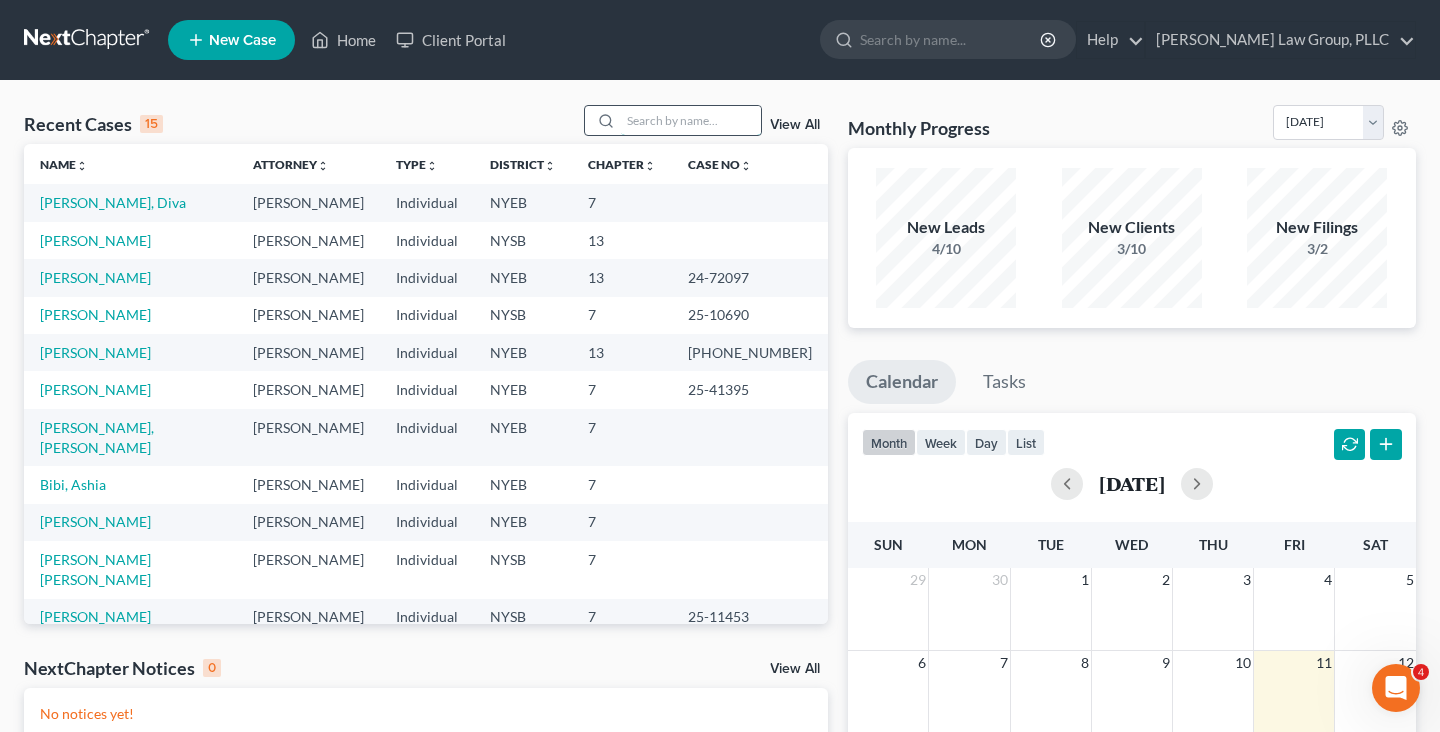 scroll, scrollTop: 0, scrollLeft: 0, axis: both 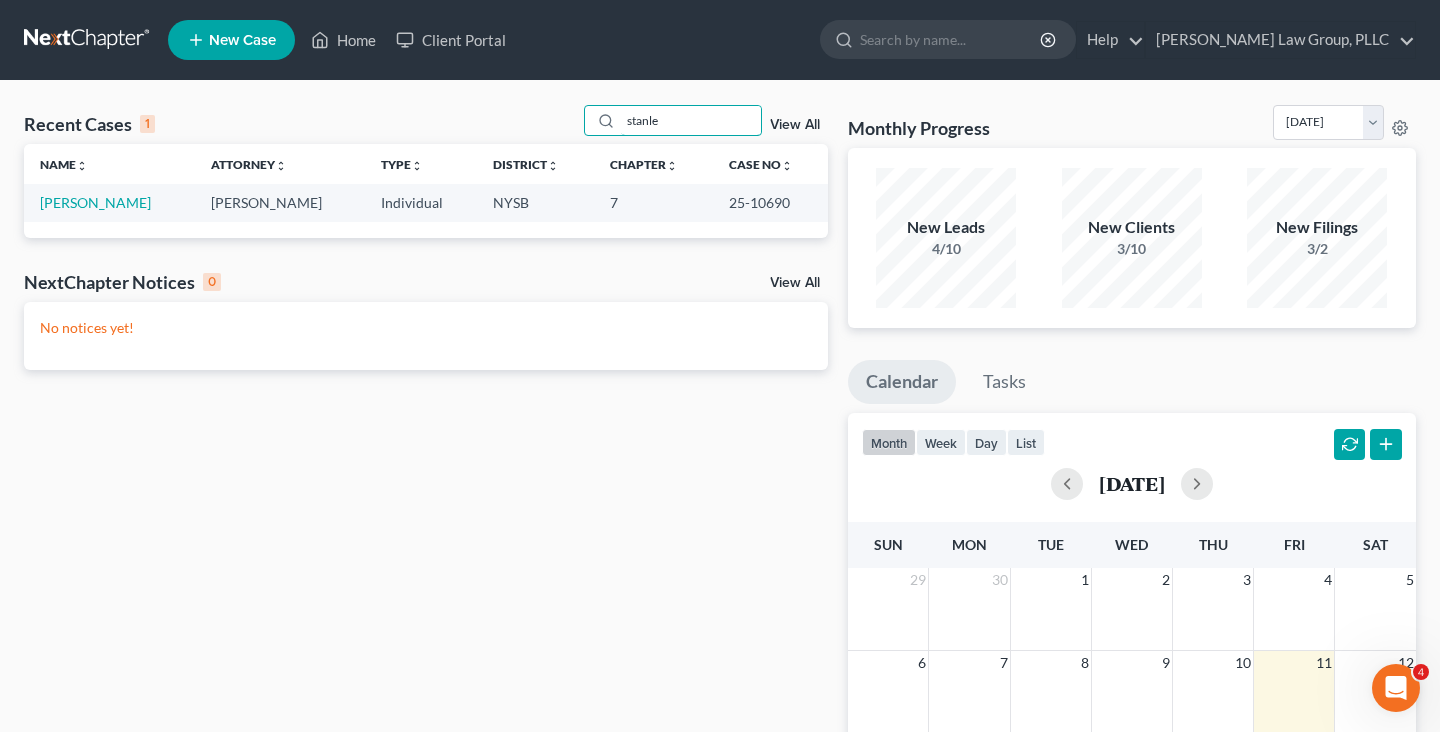type on "stanle" 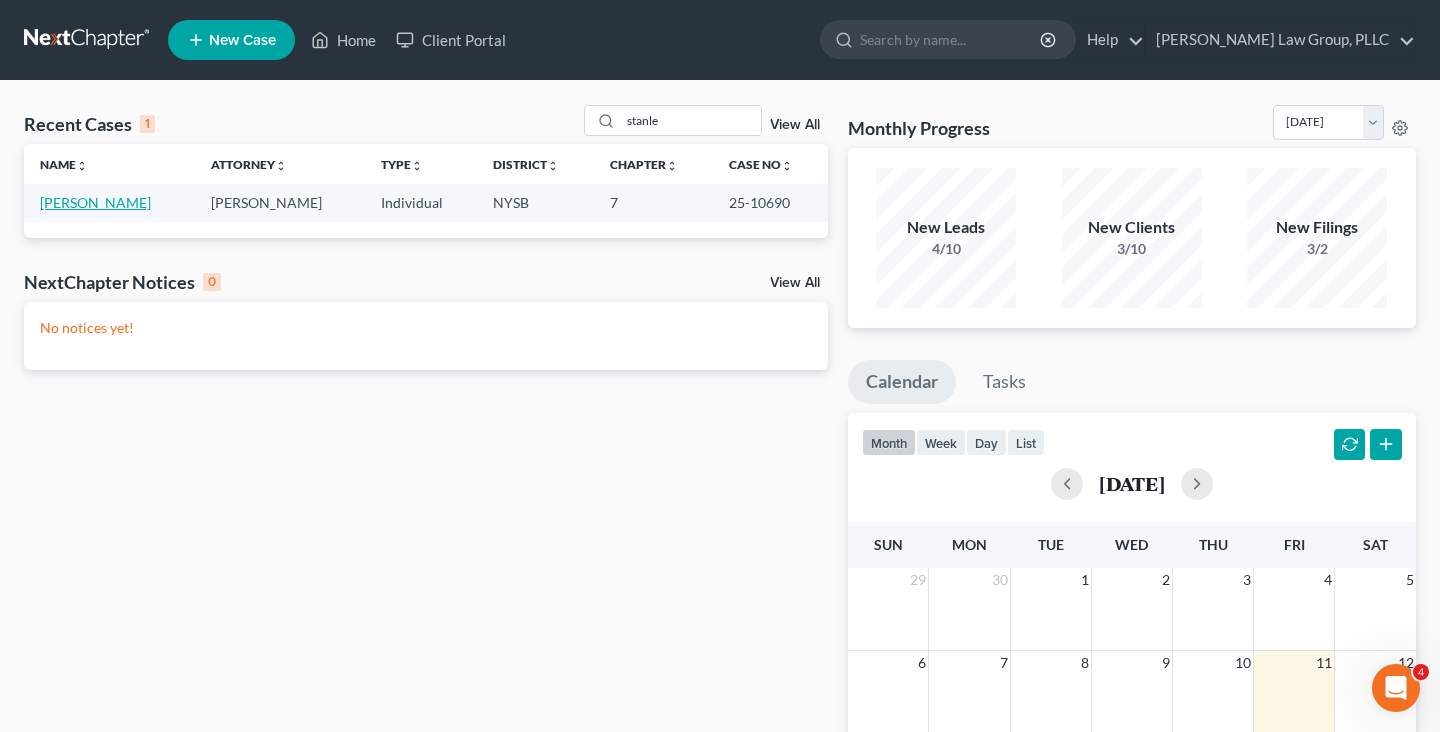 click on "[PERSON_NAME]" at bounding box center [95, 202] 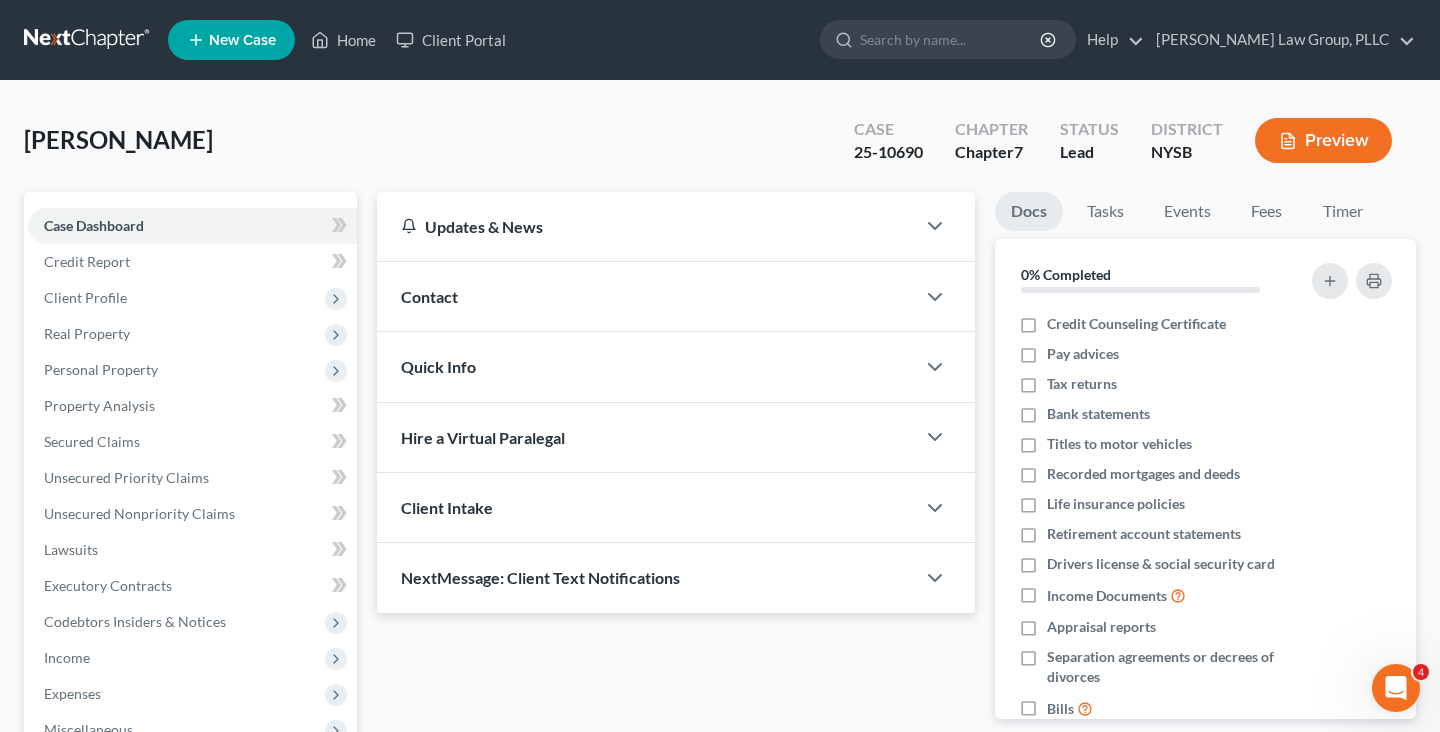 click on "Client Profile" at bounding box center [192, 298] 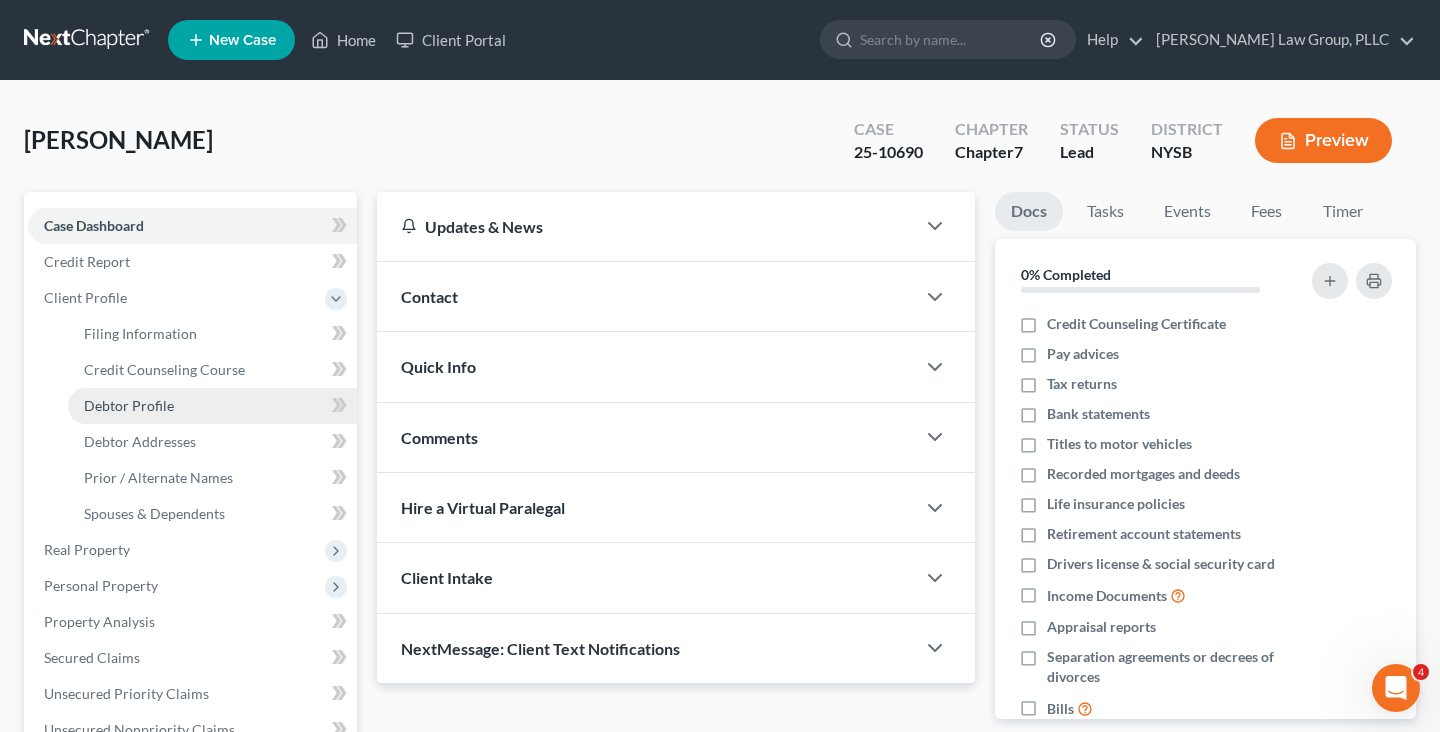 click on "Debtor Profile" at bounding box center [129, 405] 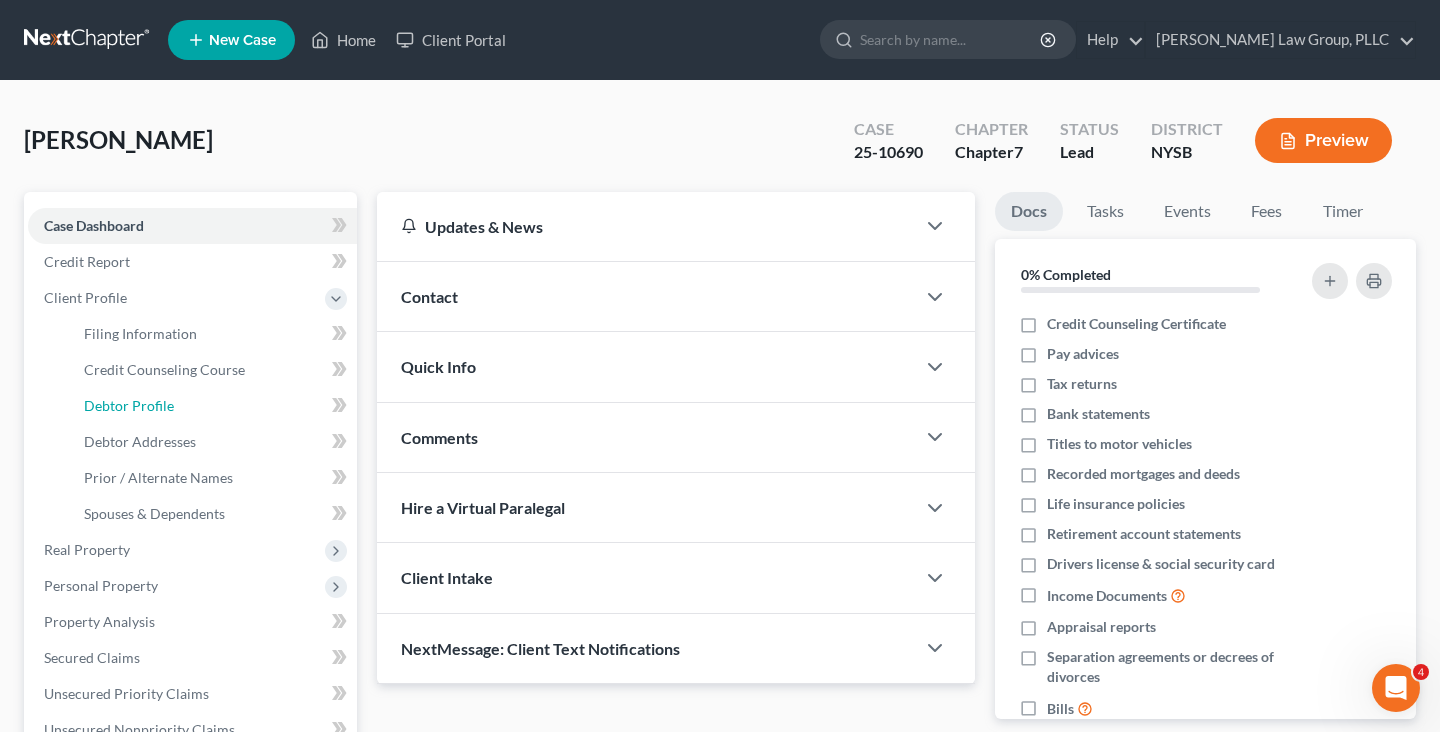 select on "0" 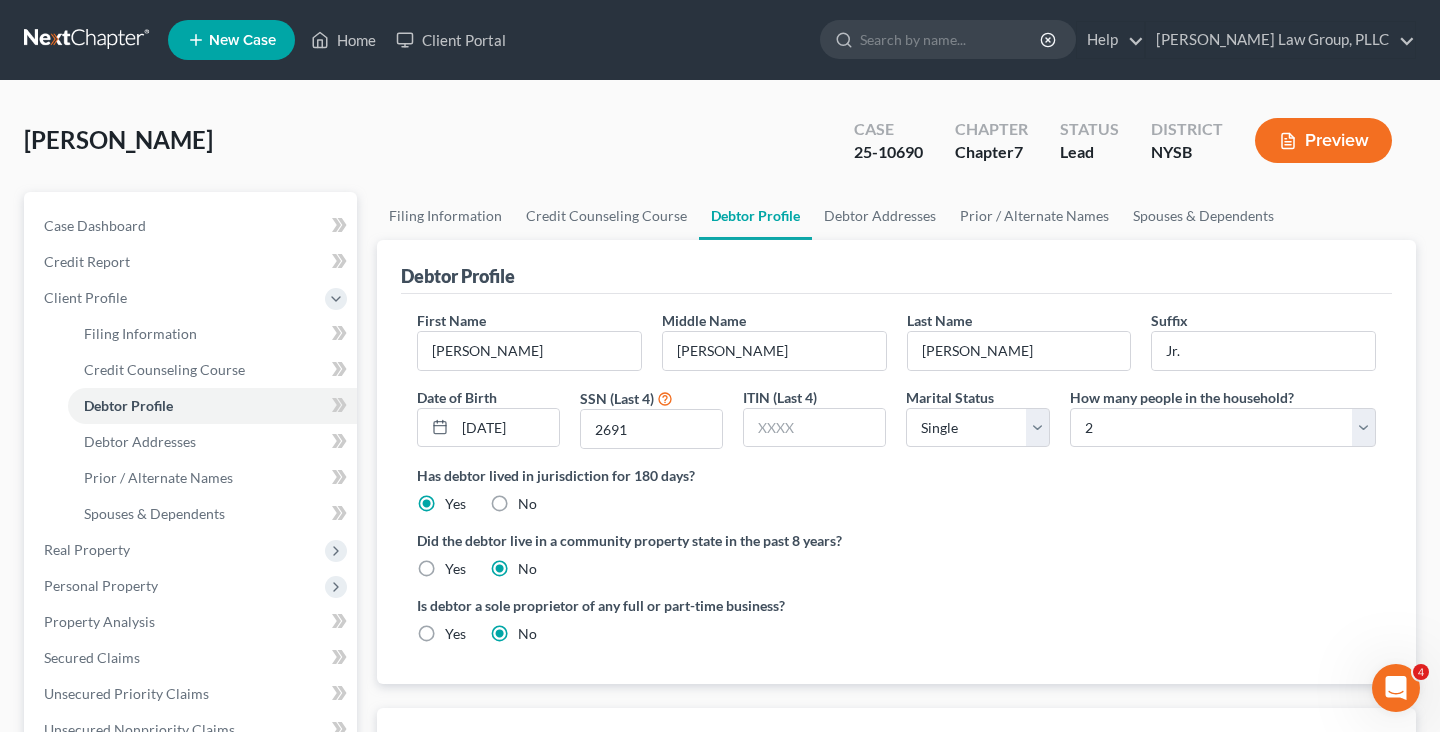 click on "Moore, Stanley Upgraded Case 25-10690 Chapter Chapter  7 Status Lead District NYSB Preview" at bounding box center (720, 148) 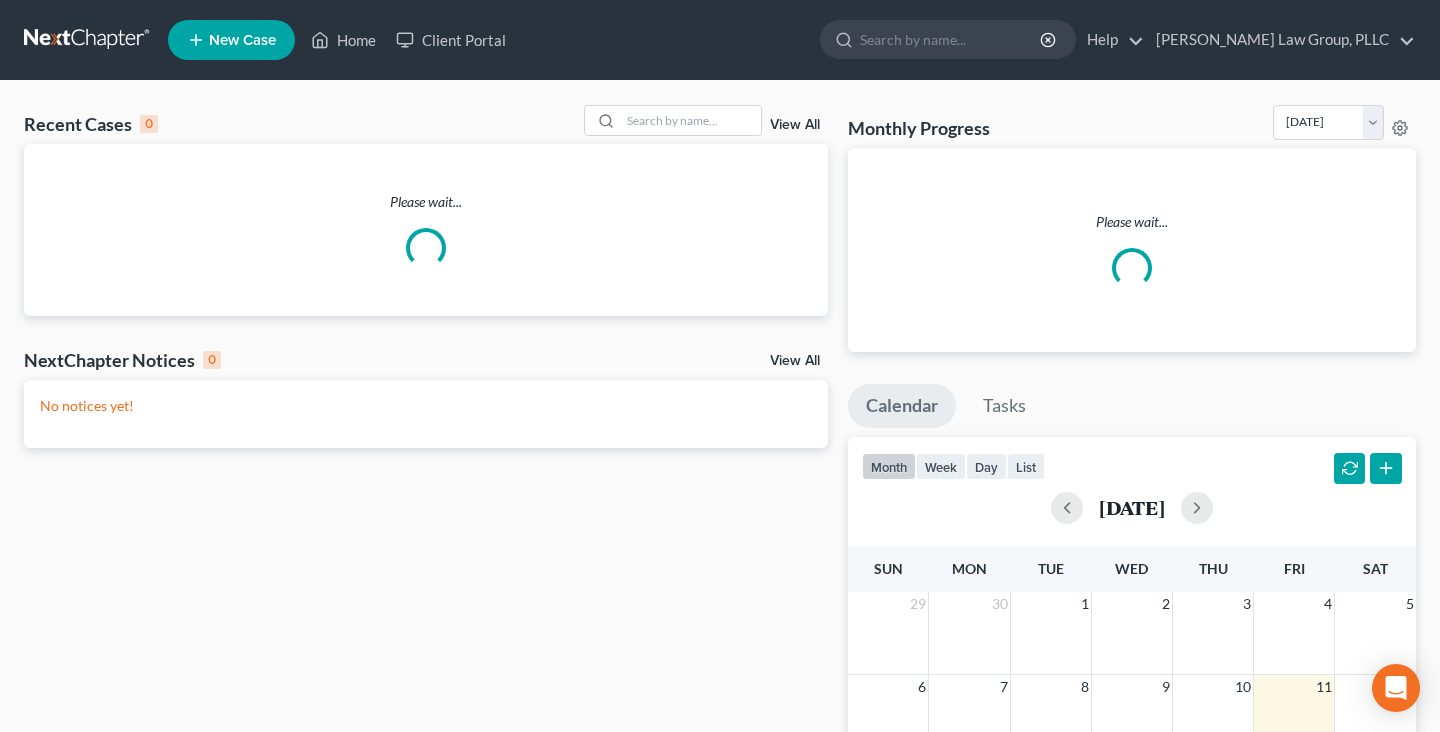 scroll, scrollTop: 0, scrollLeft: 0, axis: both 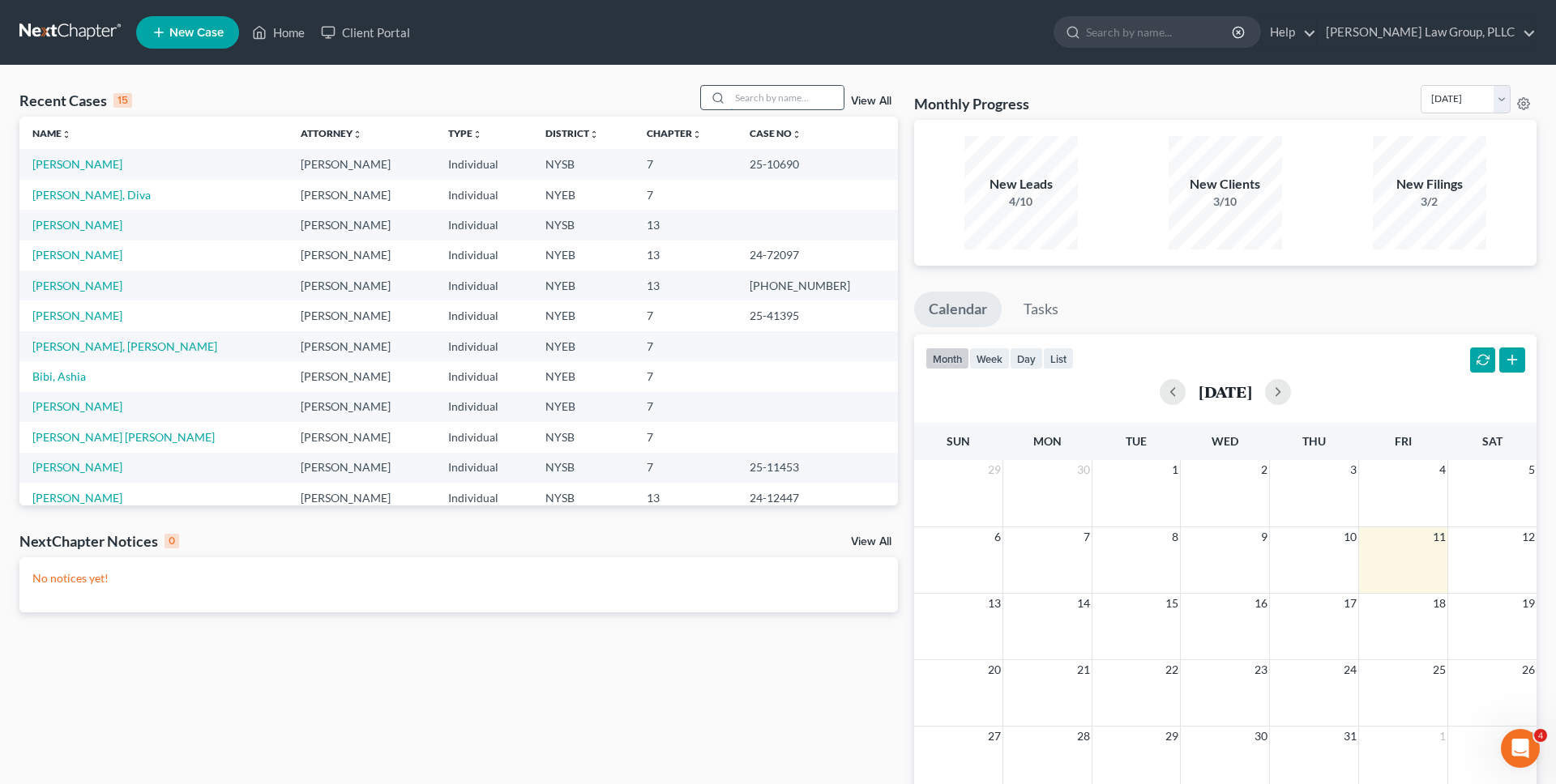 click at bounding box center [787, 97] 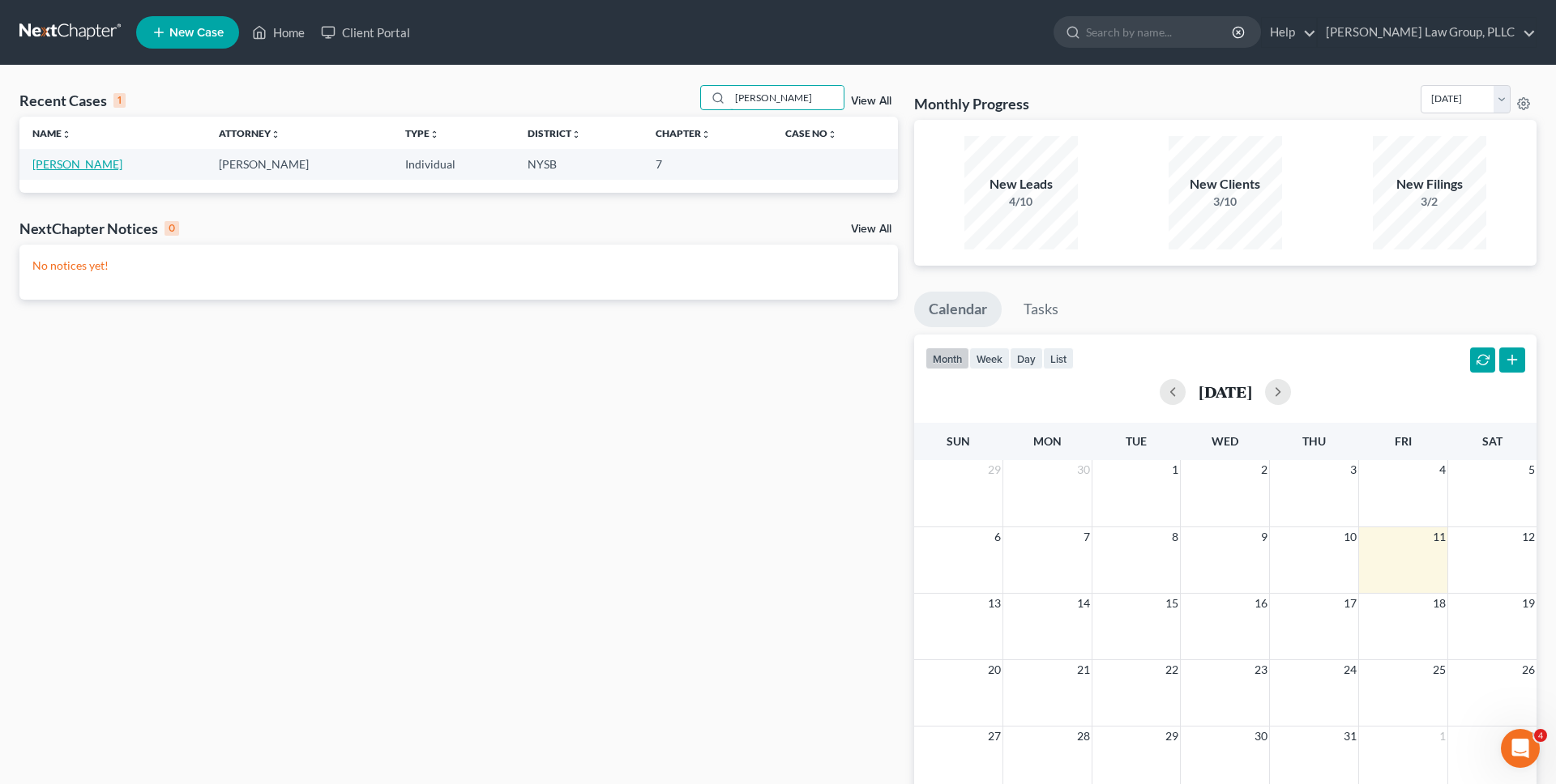 type on "walker" 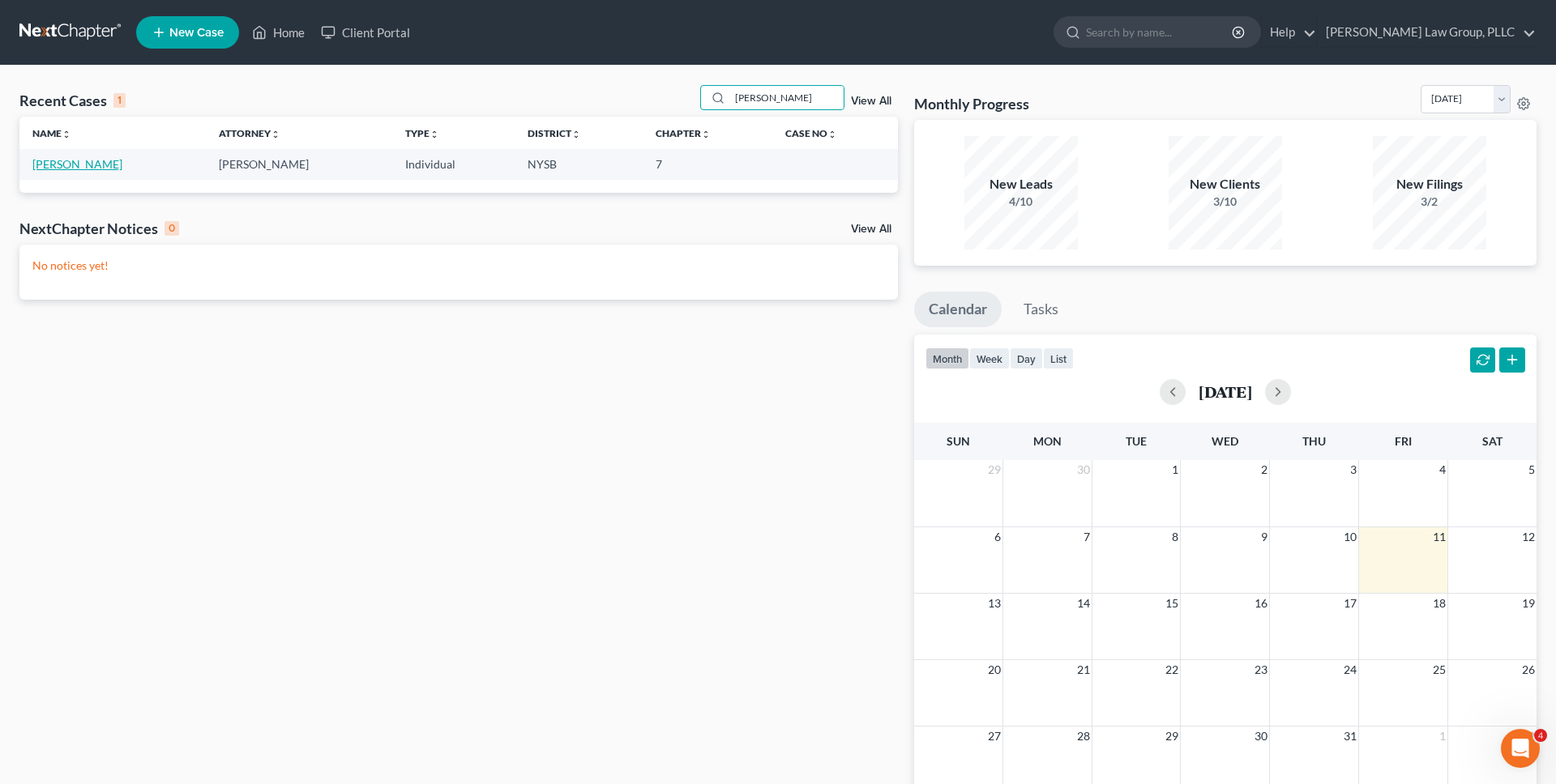 click on "[PERSON_NAME]" at bounding box center (77, 164) 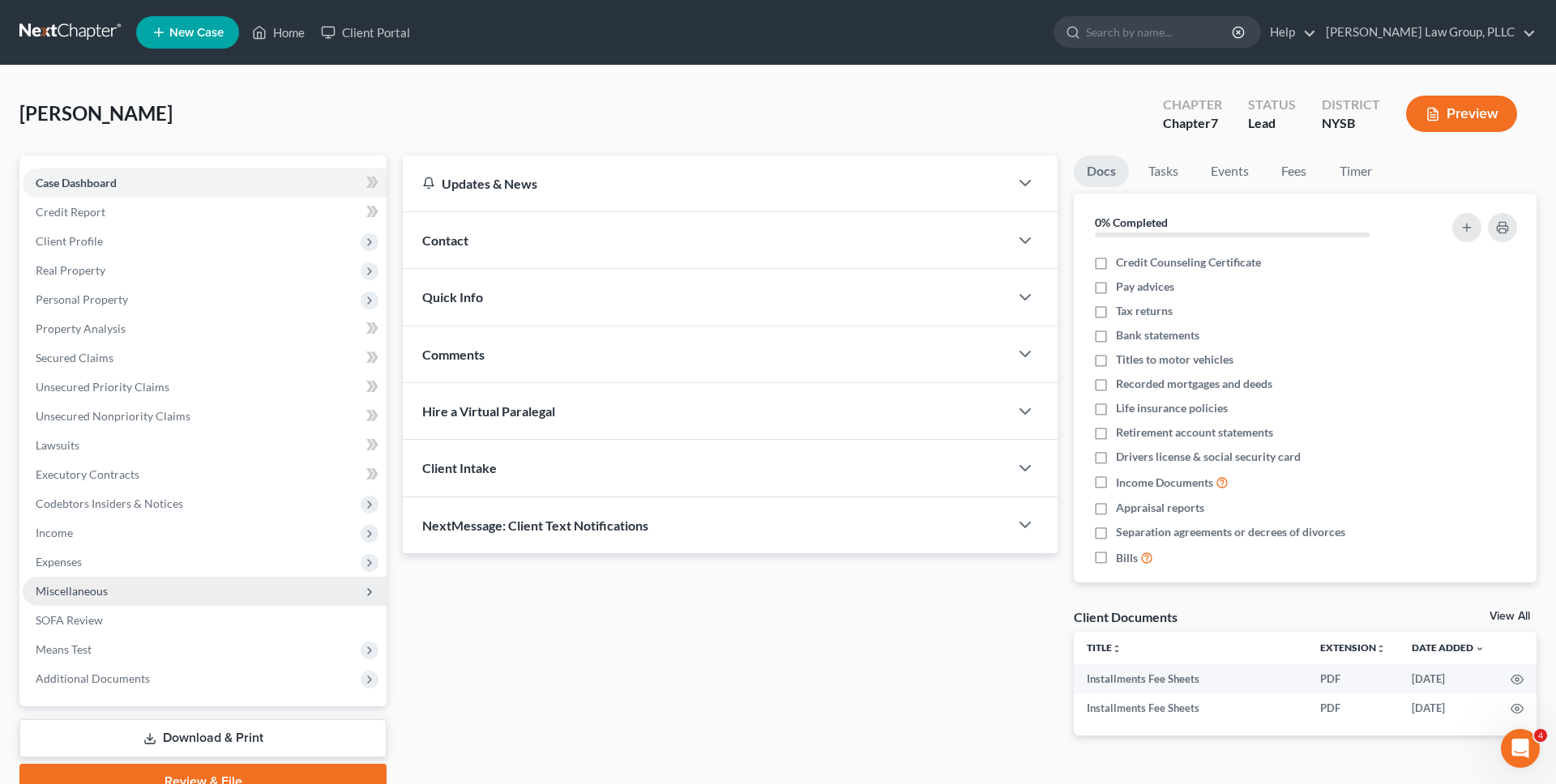 click on "Miscellaneous" at bounding box center [204, 591] 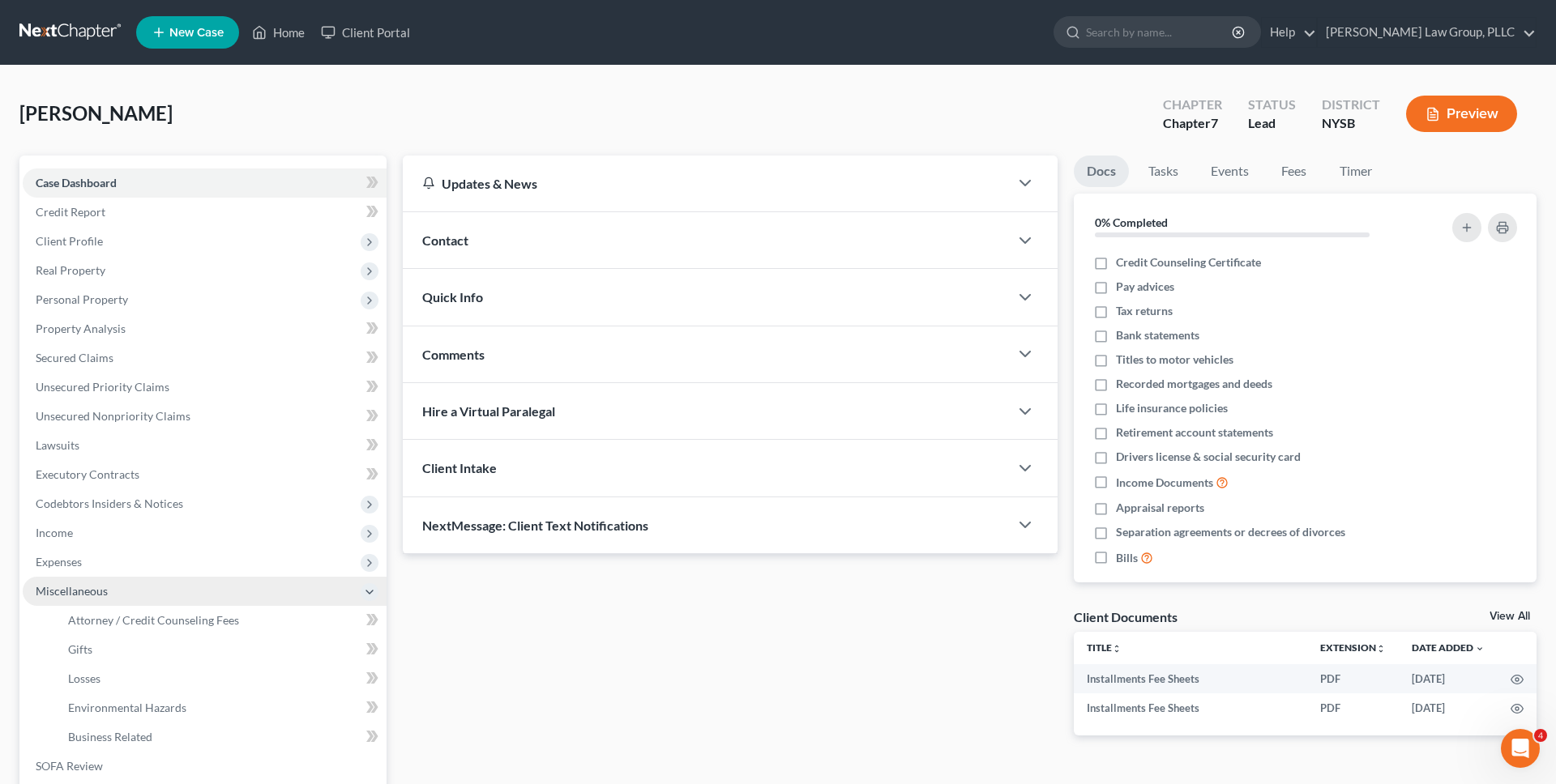 click on "Miscellaneous" at bounding box center (204, 591) 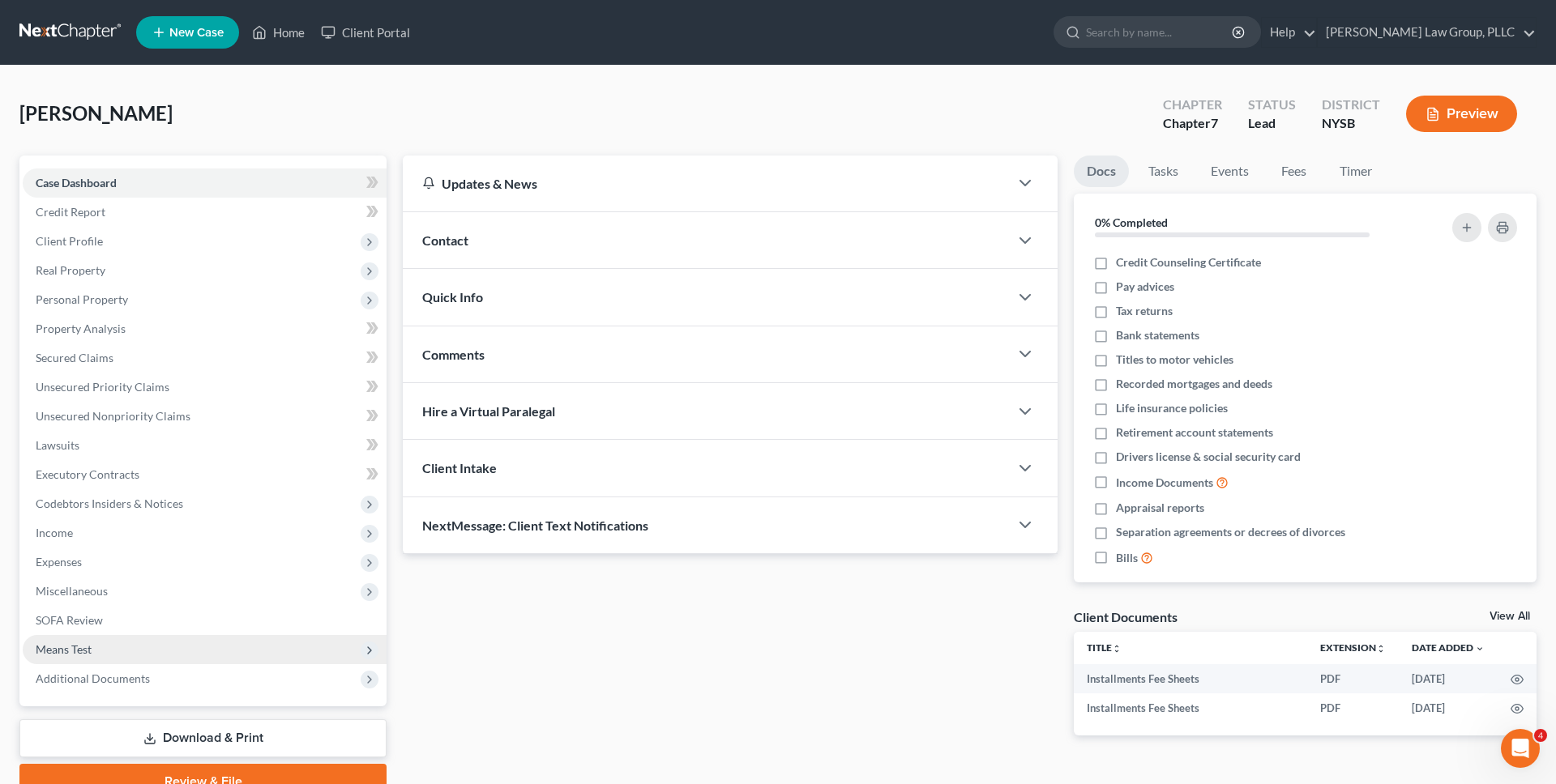 click on "Means Test" at bounding box center [204, 650] 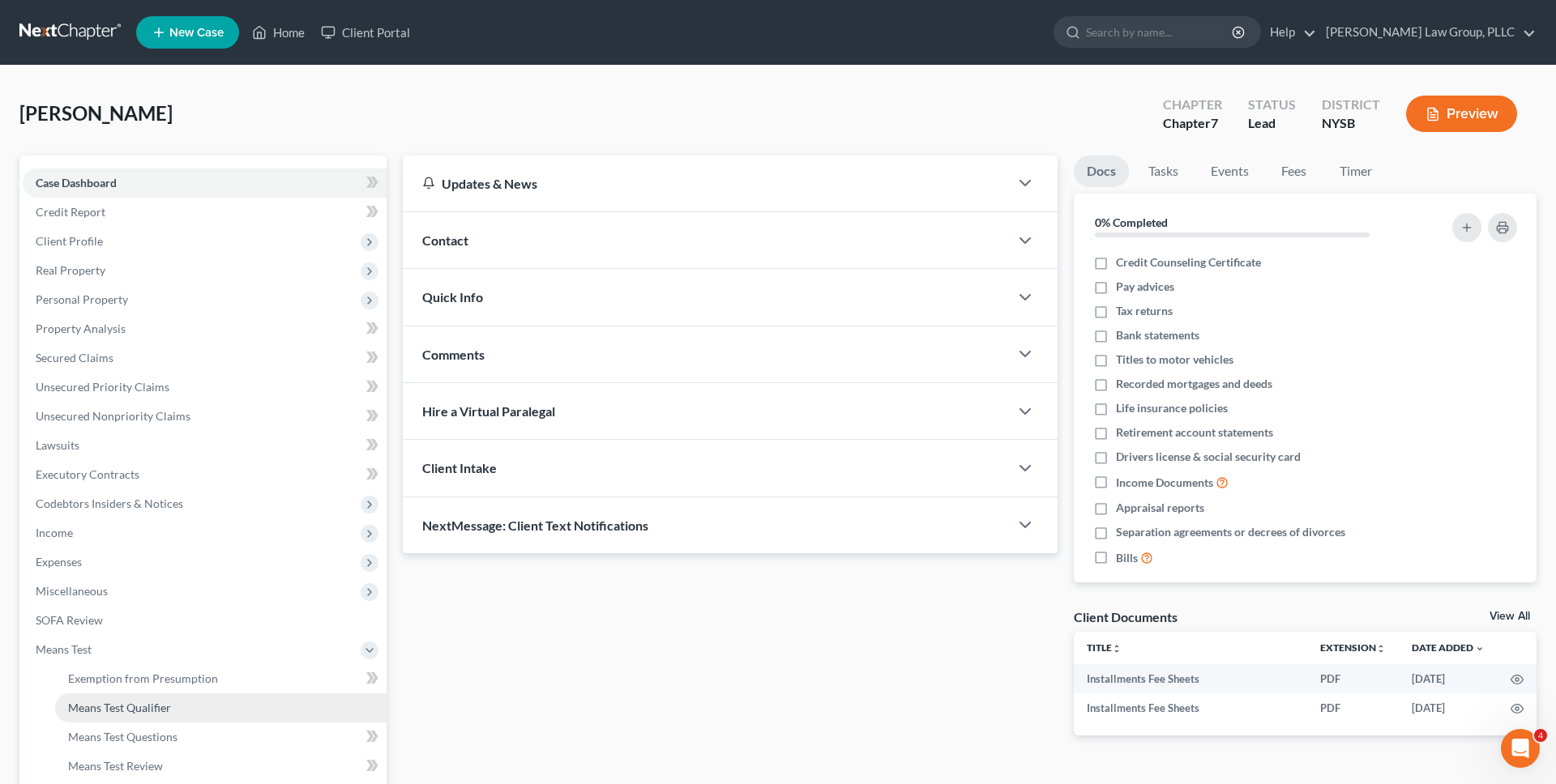 click on "Means Test Qualifier" at bounding box center (220, 708) 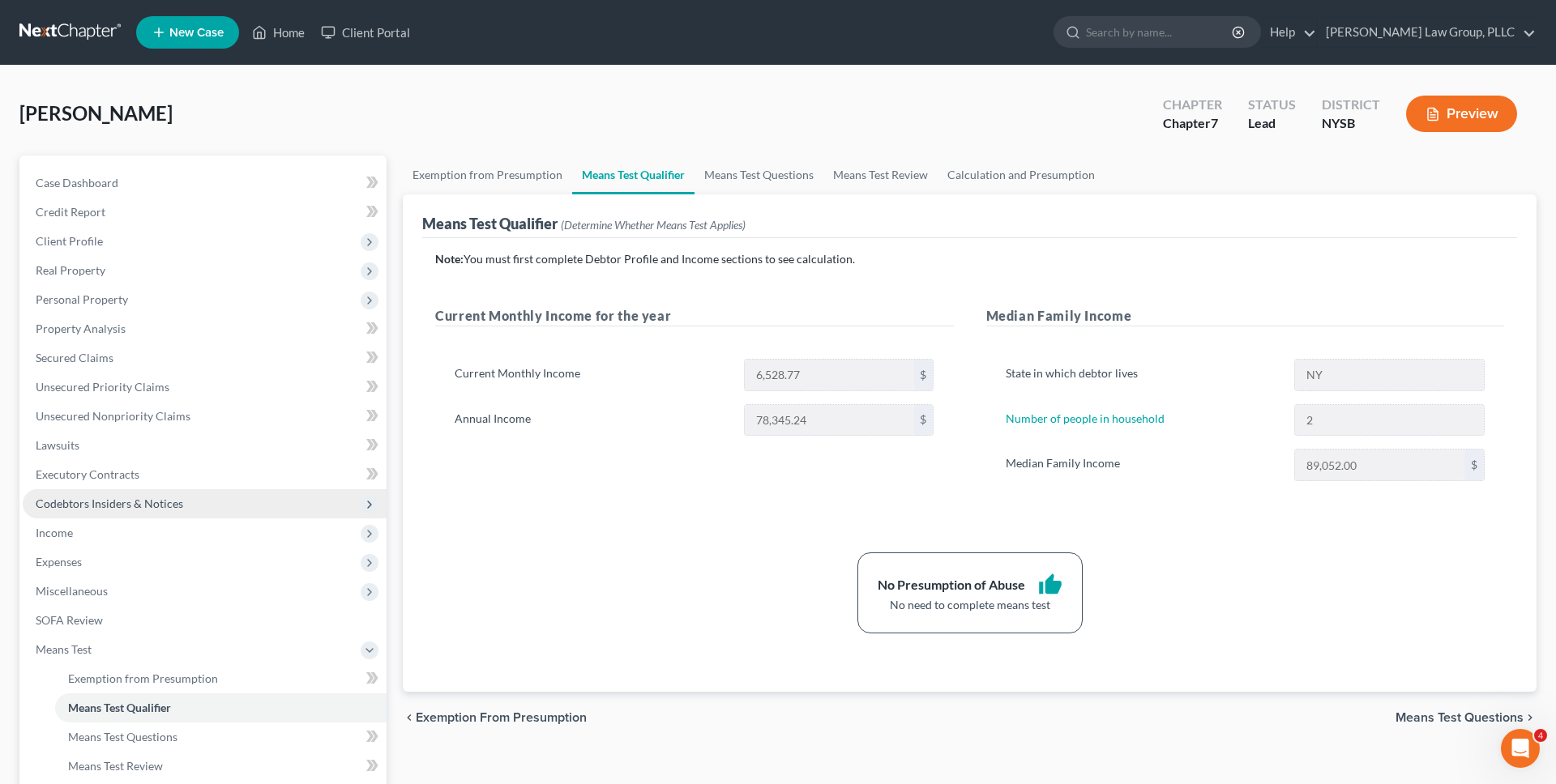 click on "Codebtors Insiders & Notices" at bounding box center (204, 504) 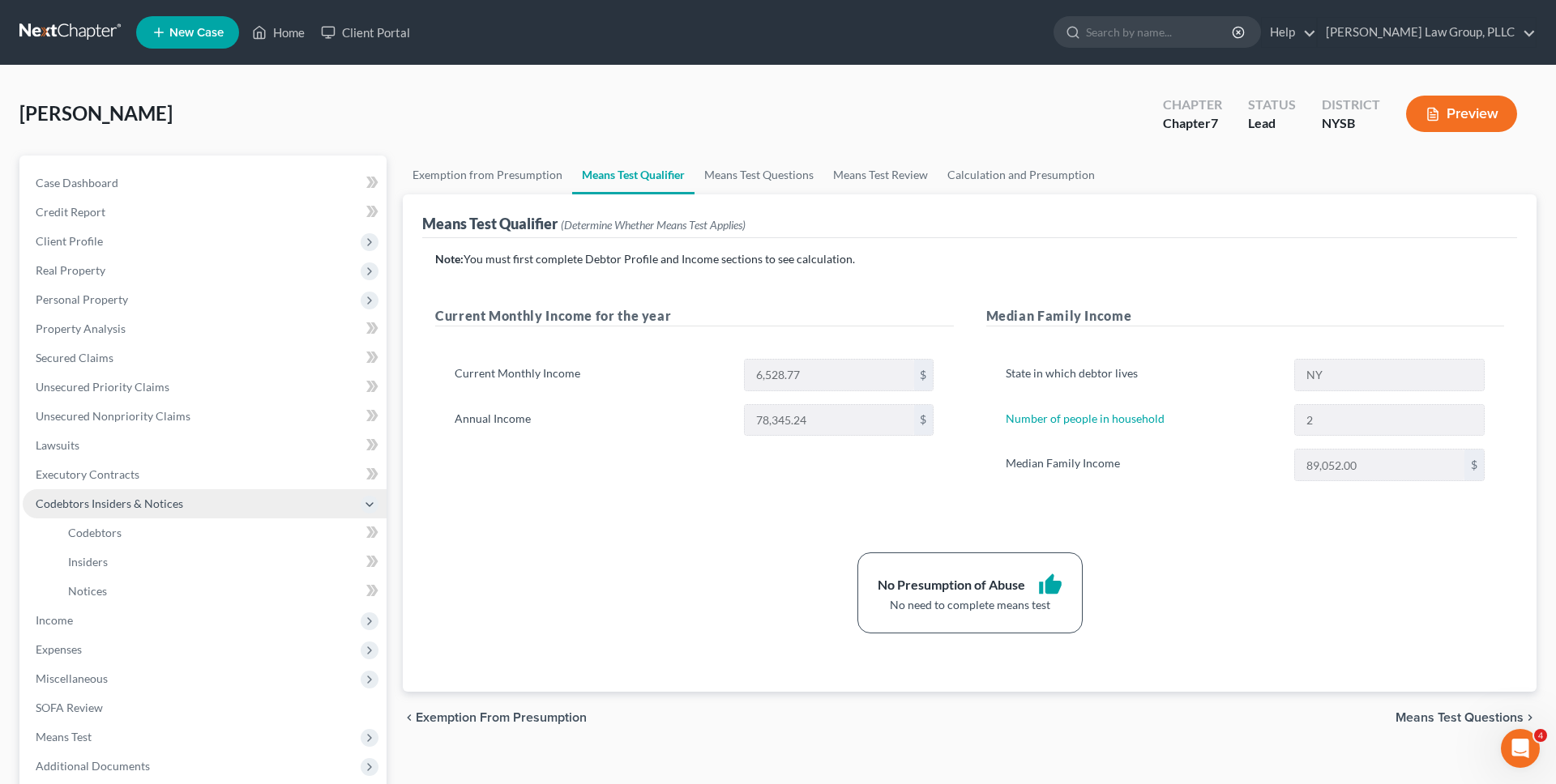 click on "Codebtors Insiders & Notices" at bounding box center [204, 504] 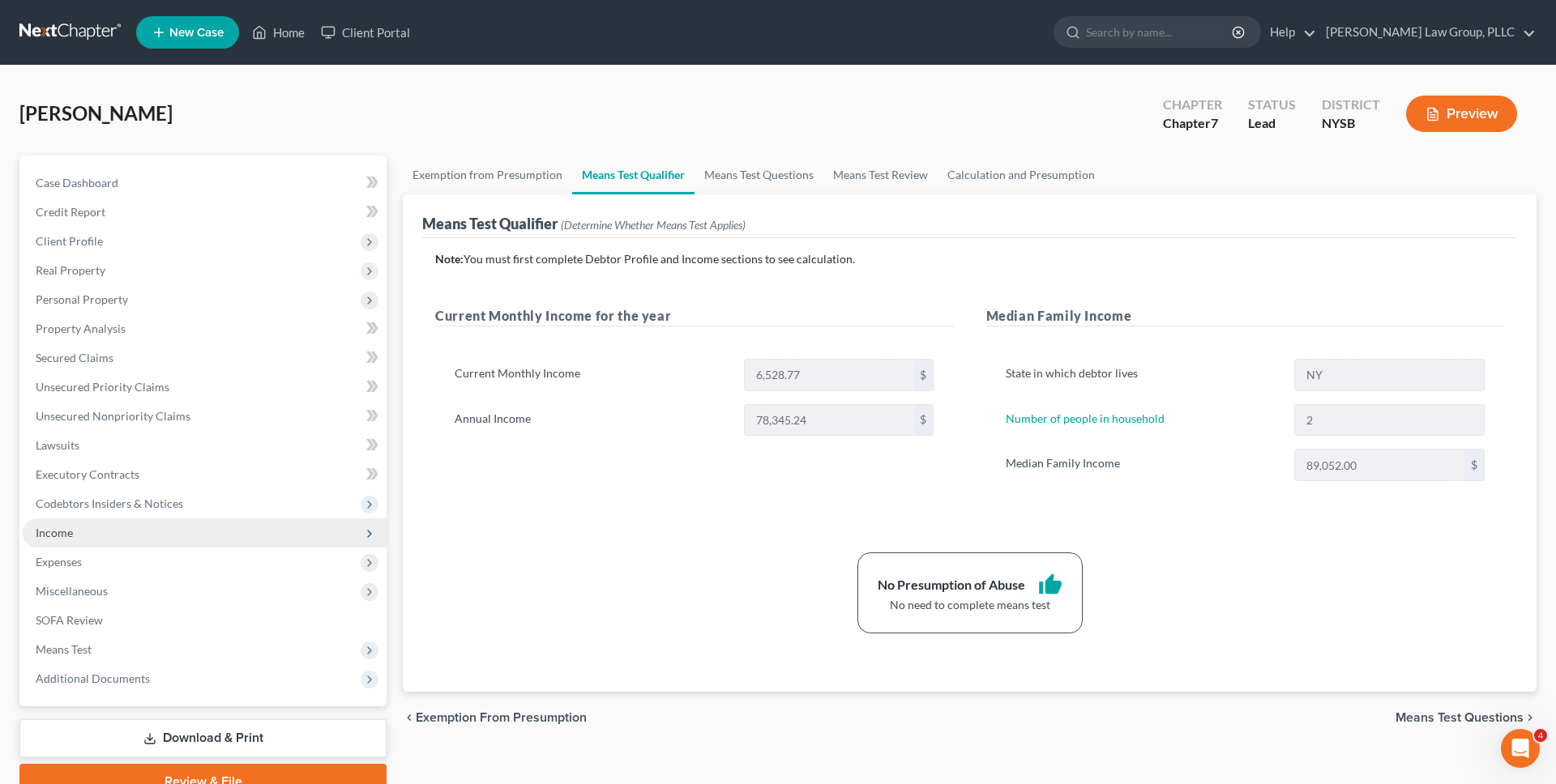 click on "Income" at bounding box center (204, 533) 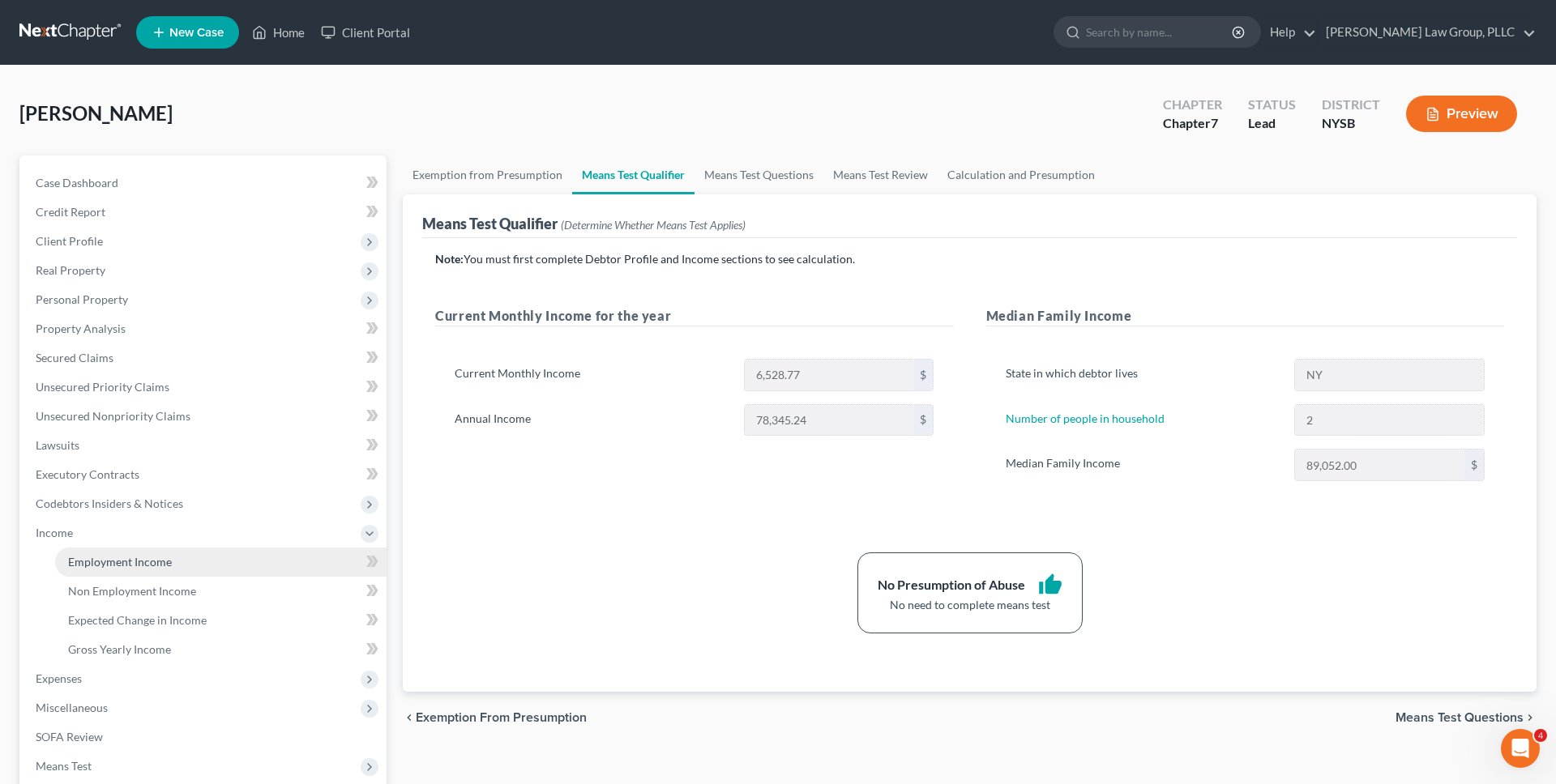 click on "Employment Income" at bounding box center (220, 562) 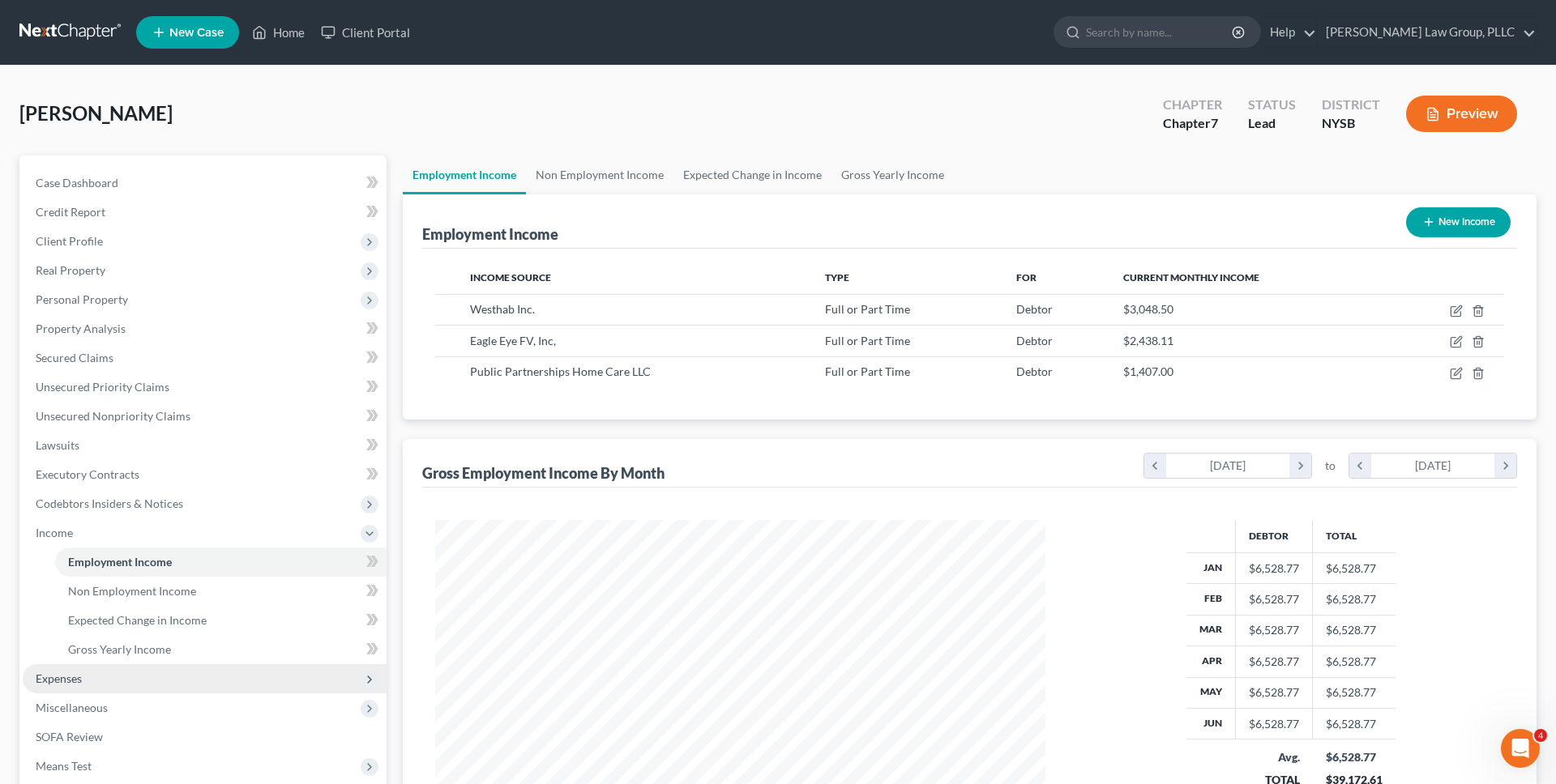 click on "Expenses" at bounding box center (204, 679) 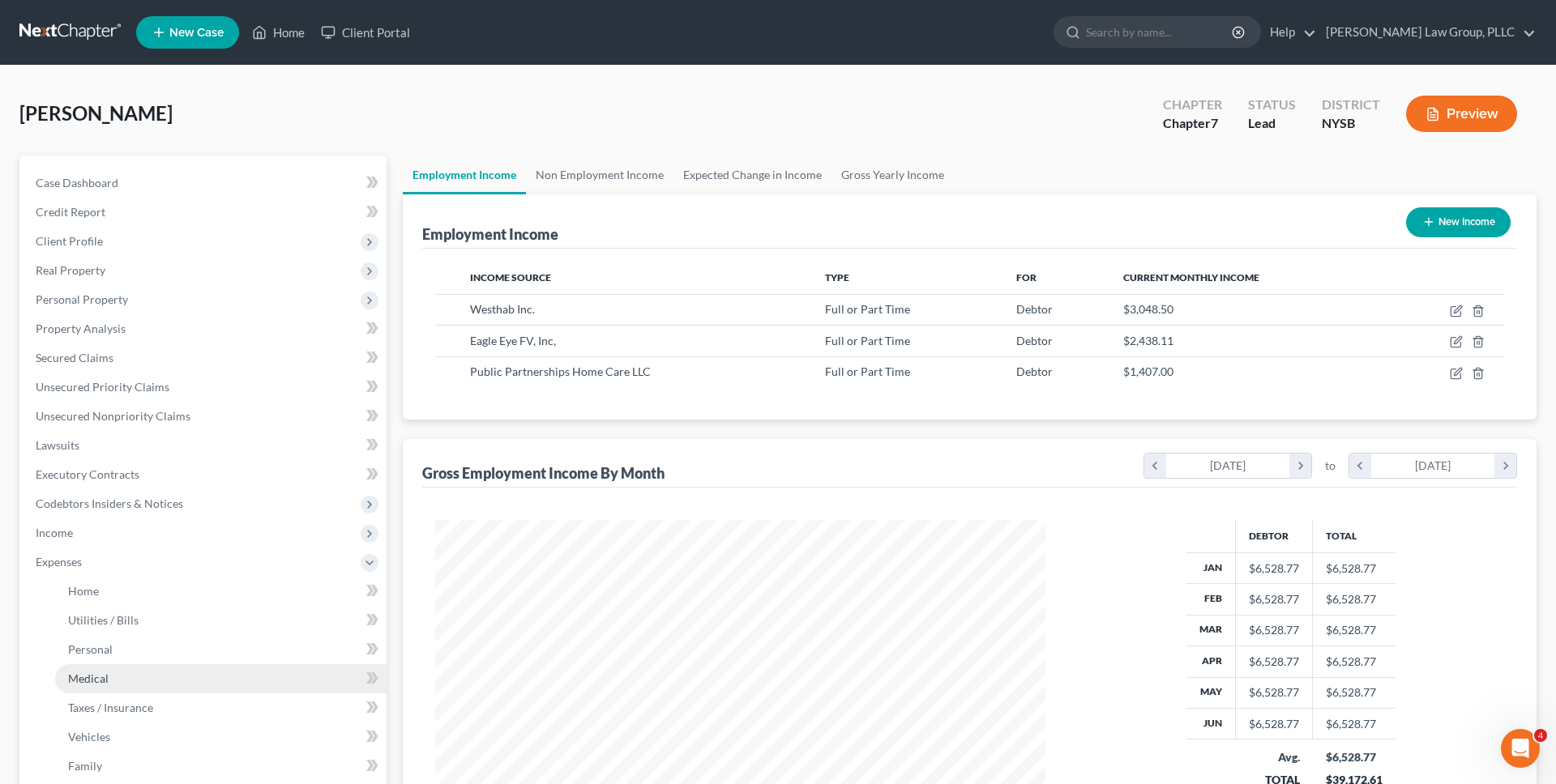 click on "Medical" at bounding box center [220, 679] 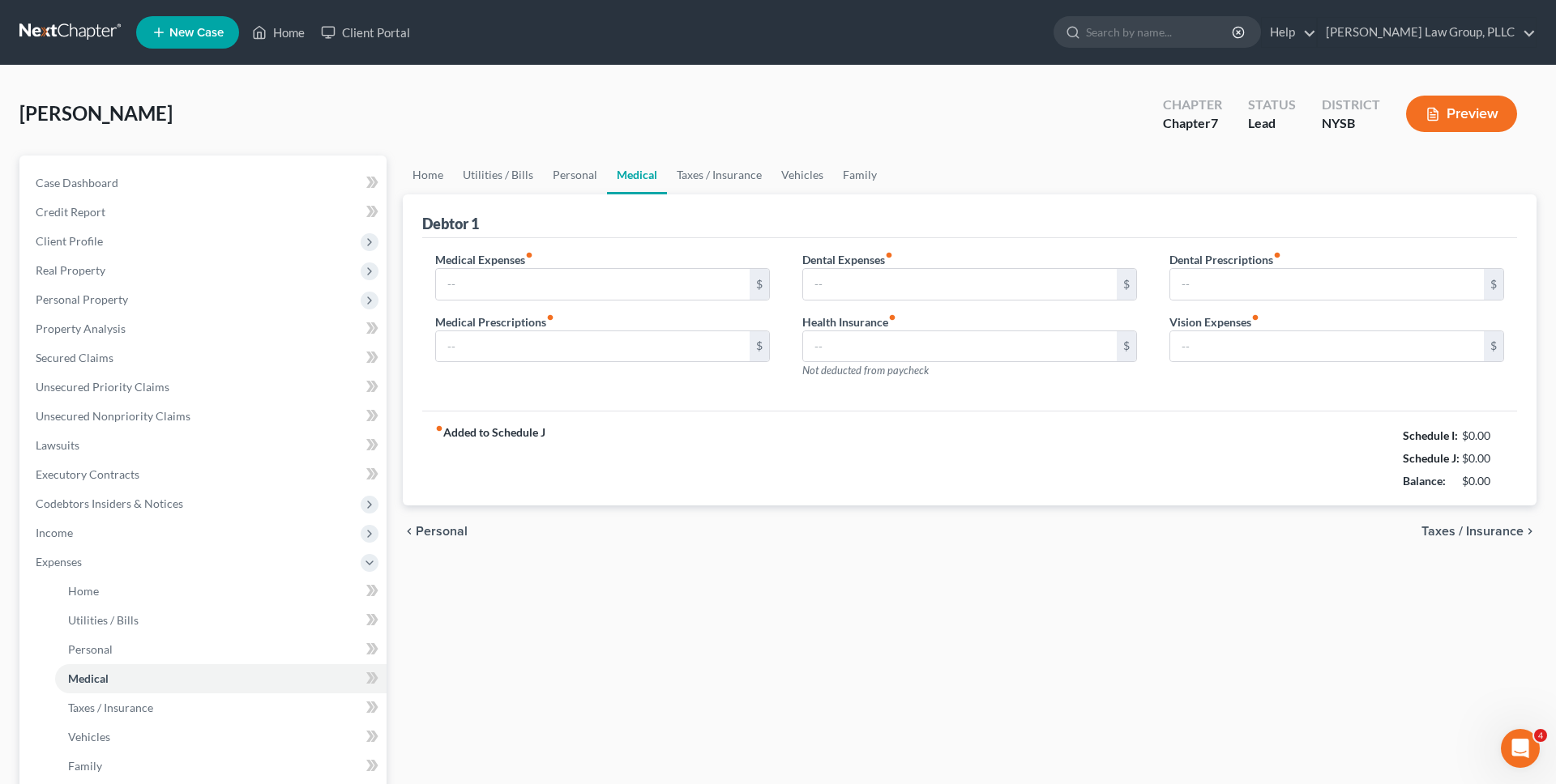 type on "0.00" 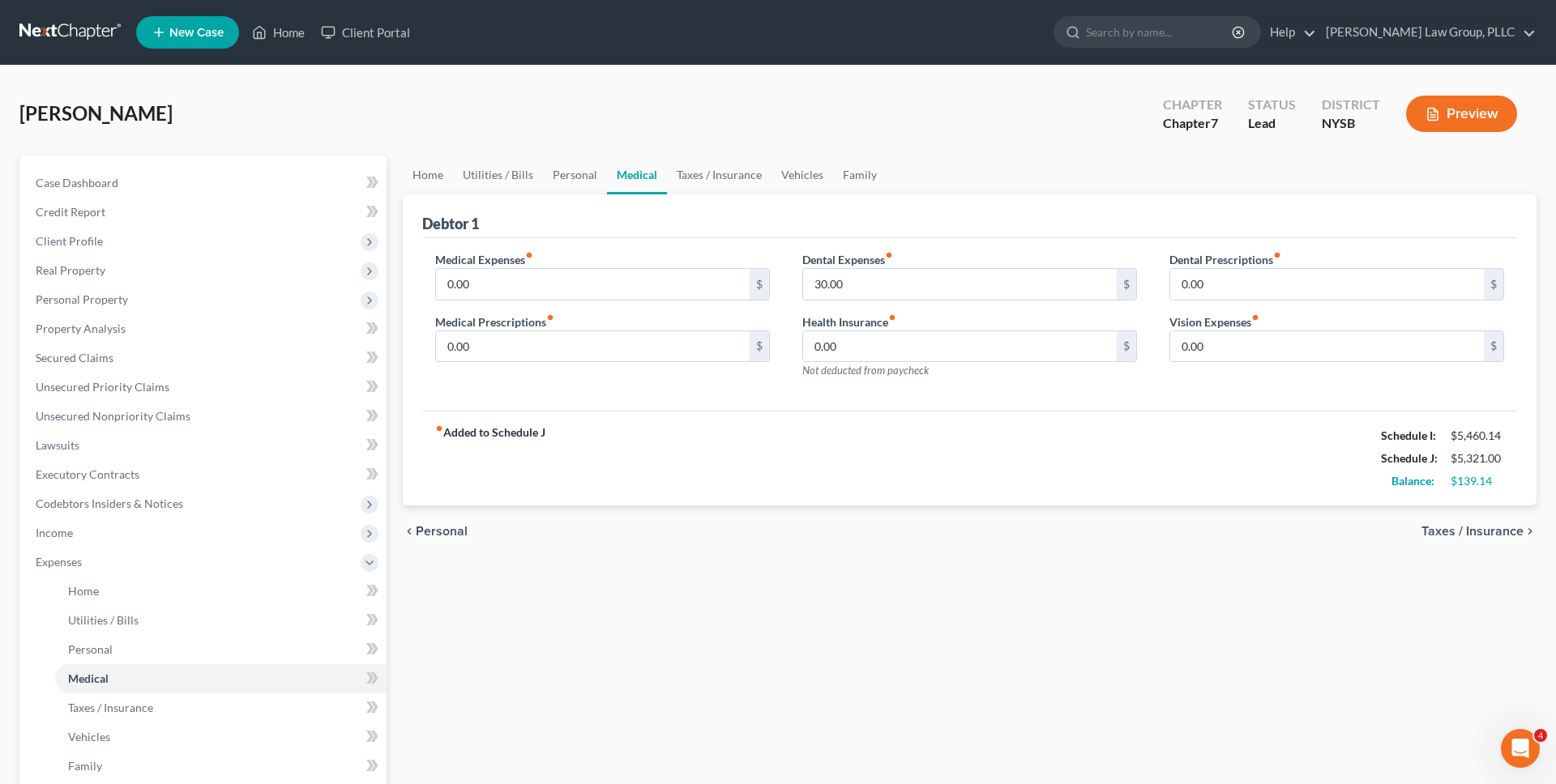 click at bounding box center [71, 32] 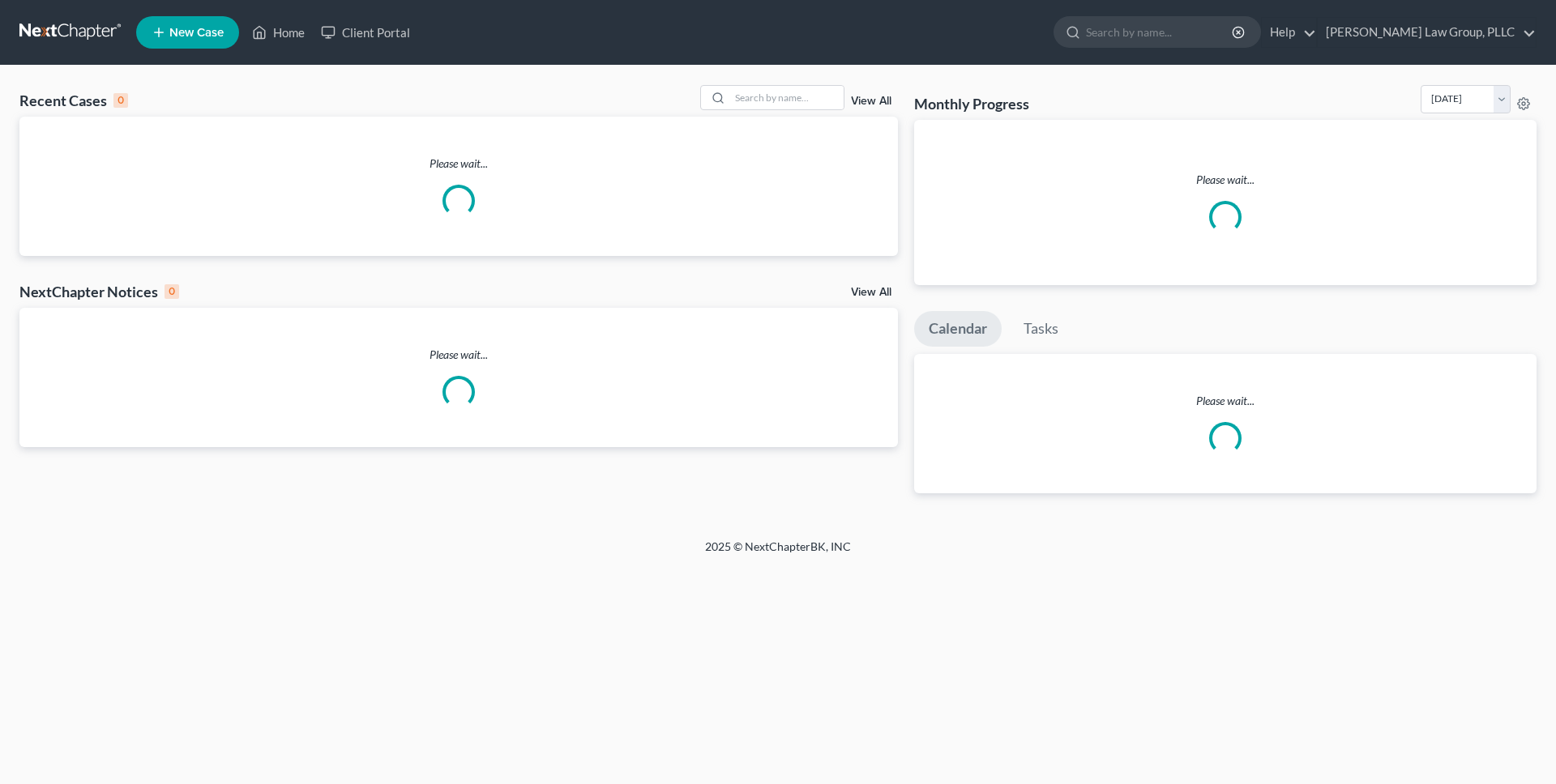 scroll, scrollTop: 0, scrollLeft: 0, axis: both 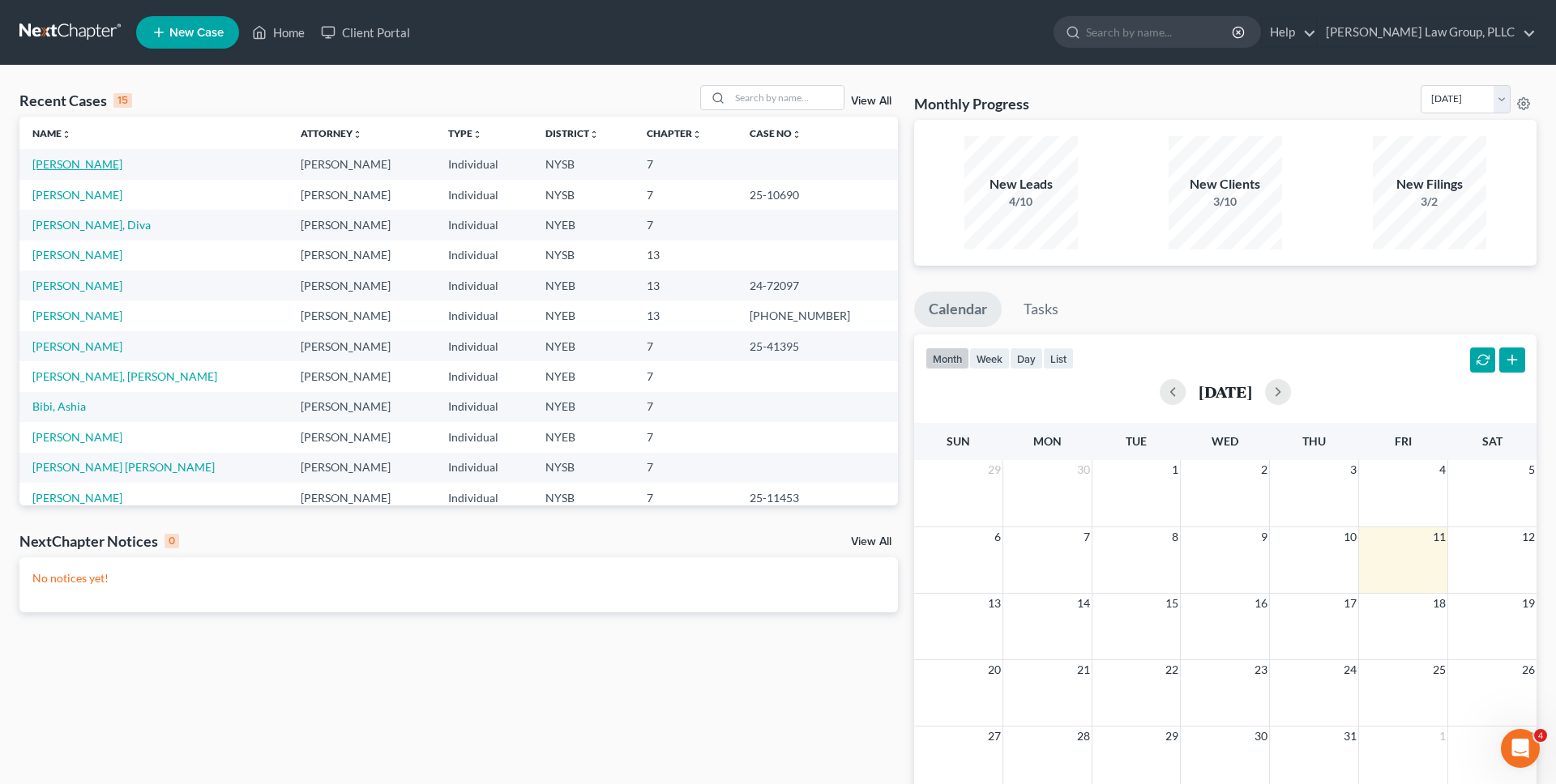 click on "[PERSON_NAME]" at bounding box center [77, 164] 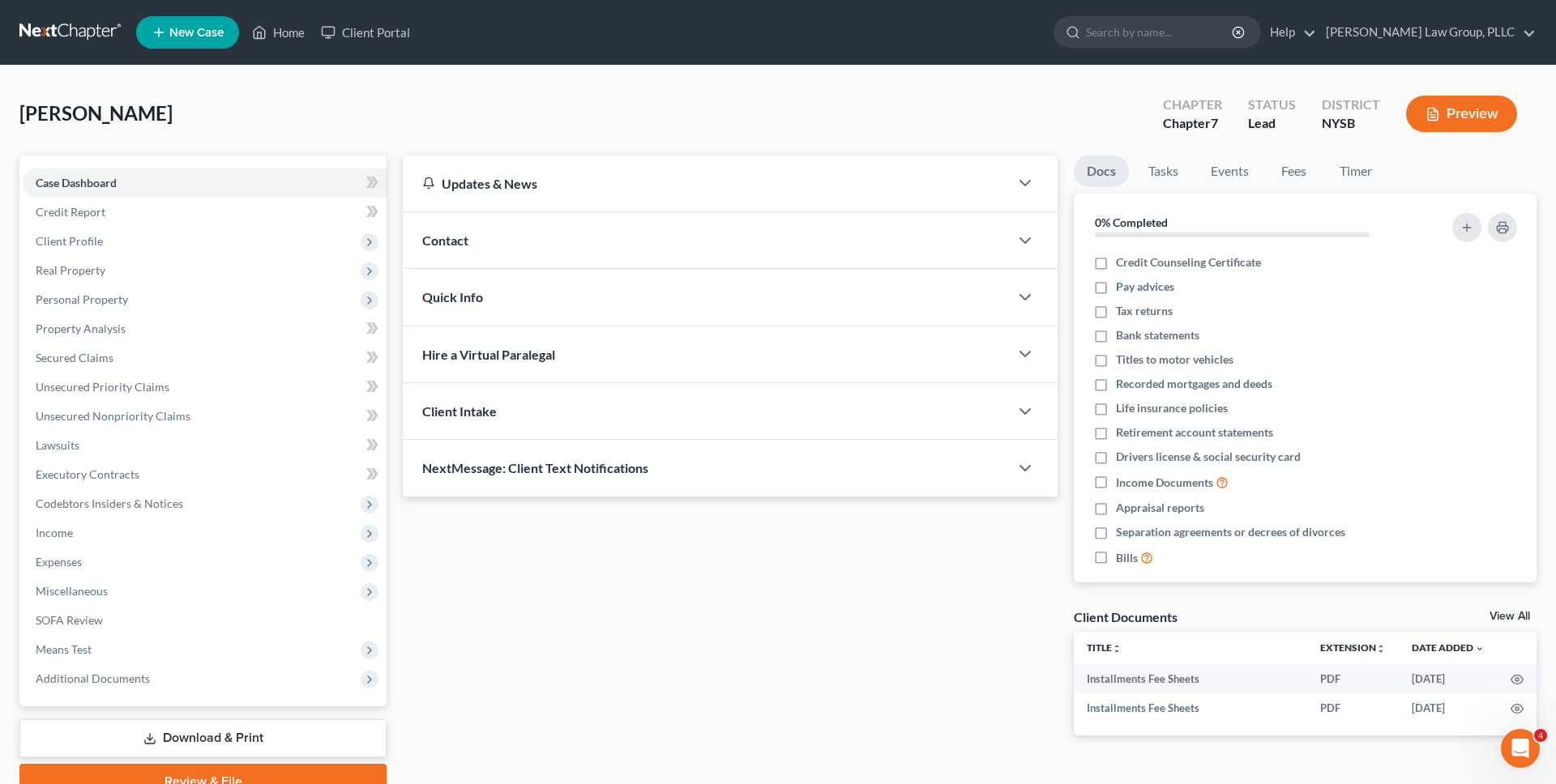 click on "Preview" at bounding box center [1461, 113] 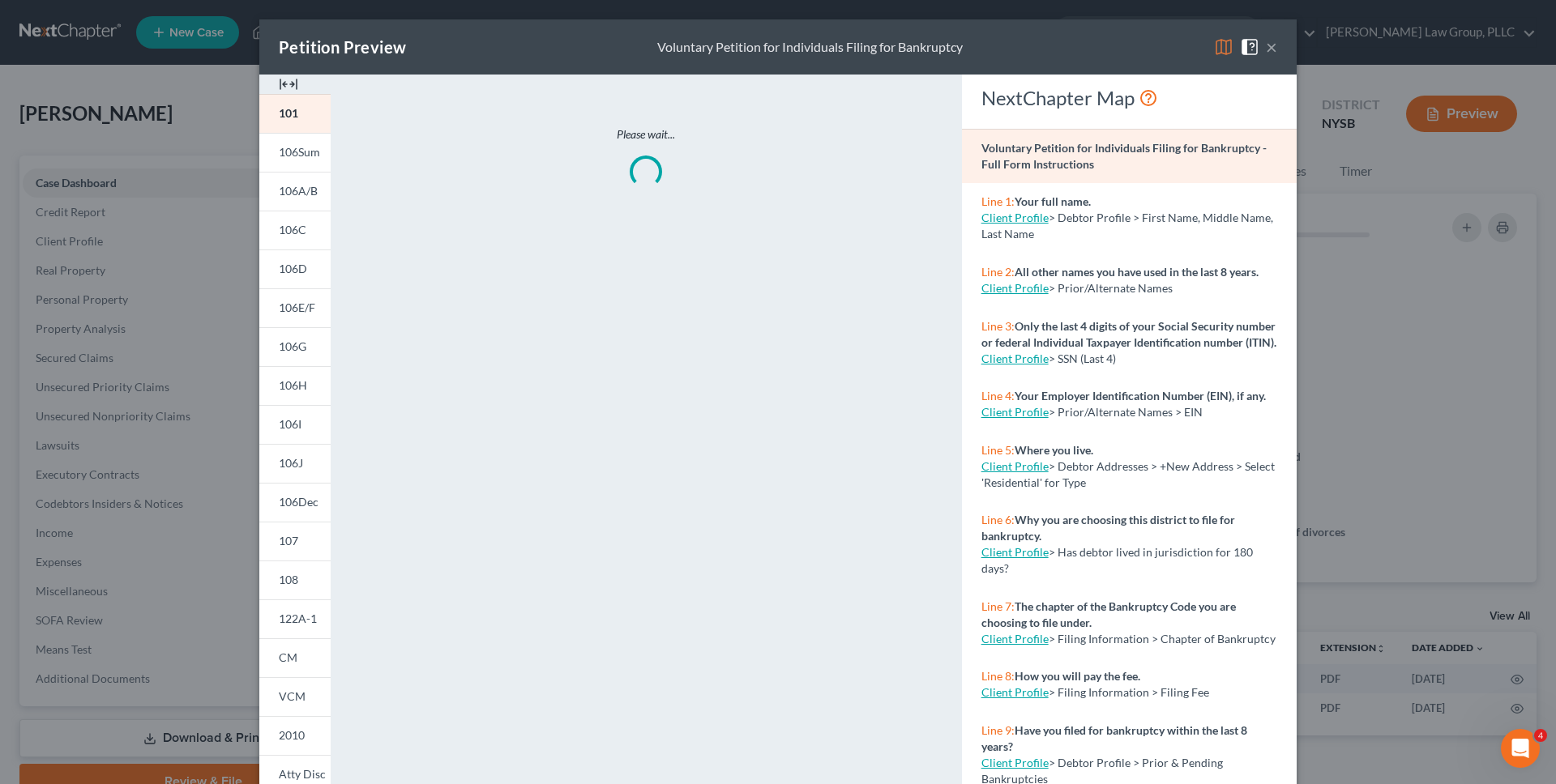 click at bounding box center (1224, 47) 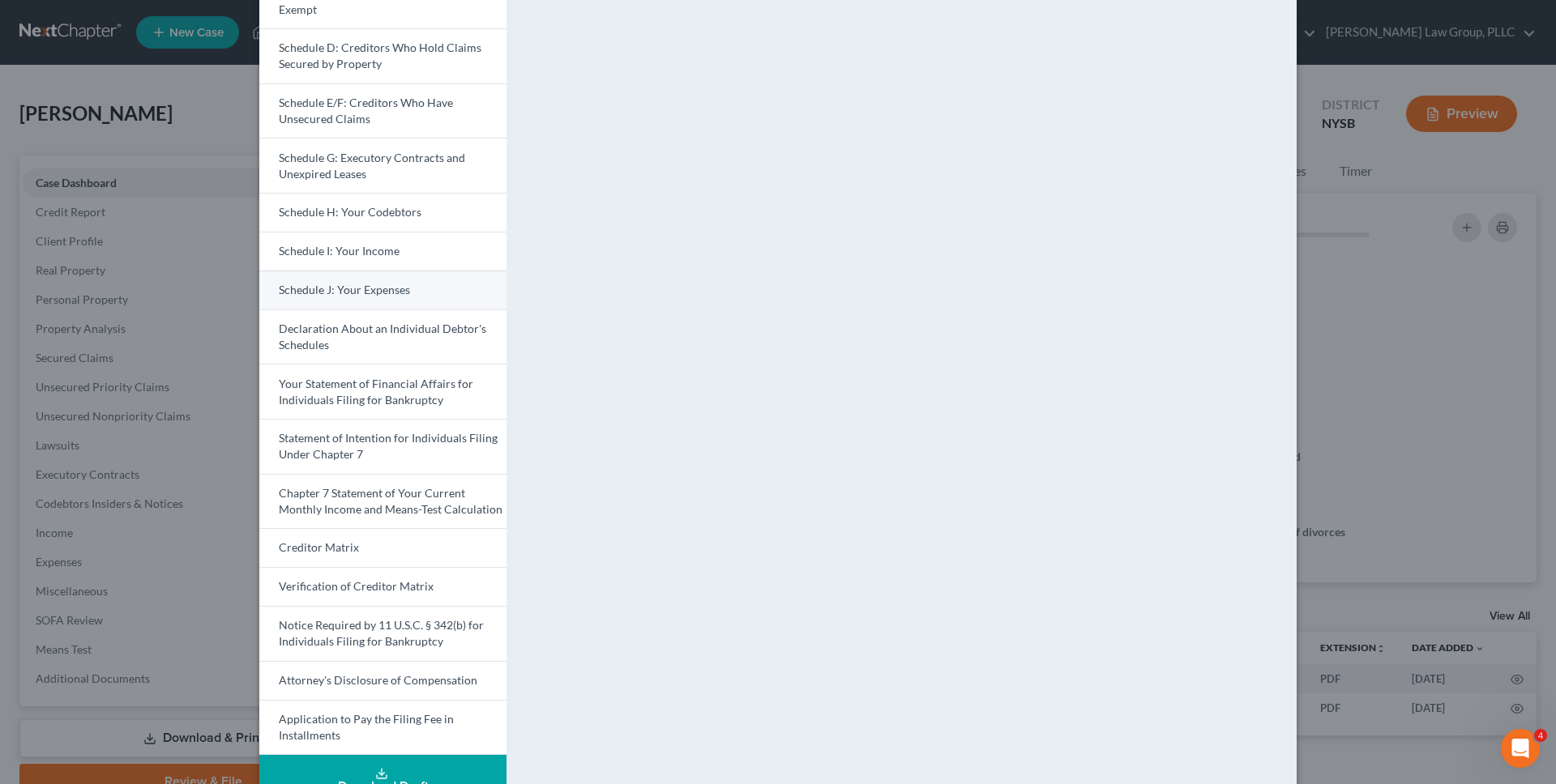 scroll, scrollTop: 252, scrollLeft: 0, axis: vertical 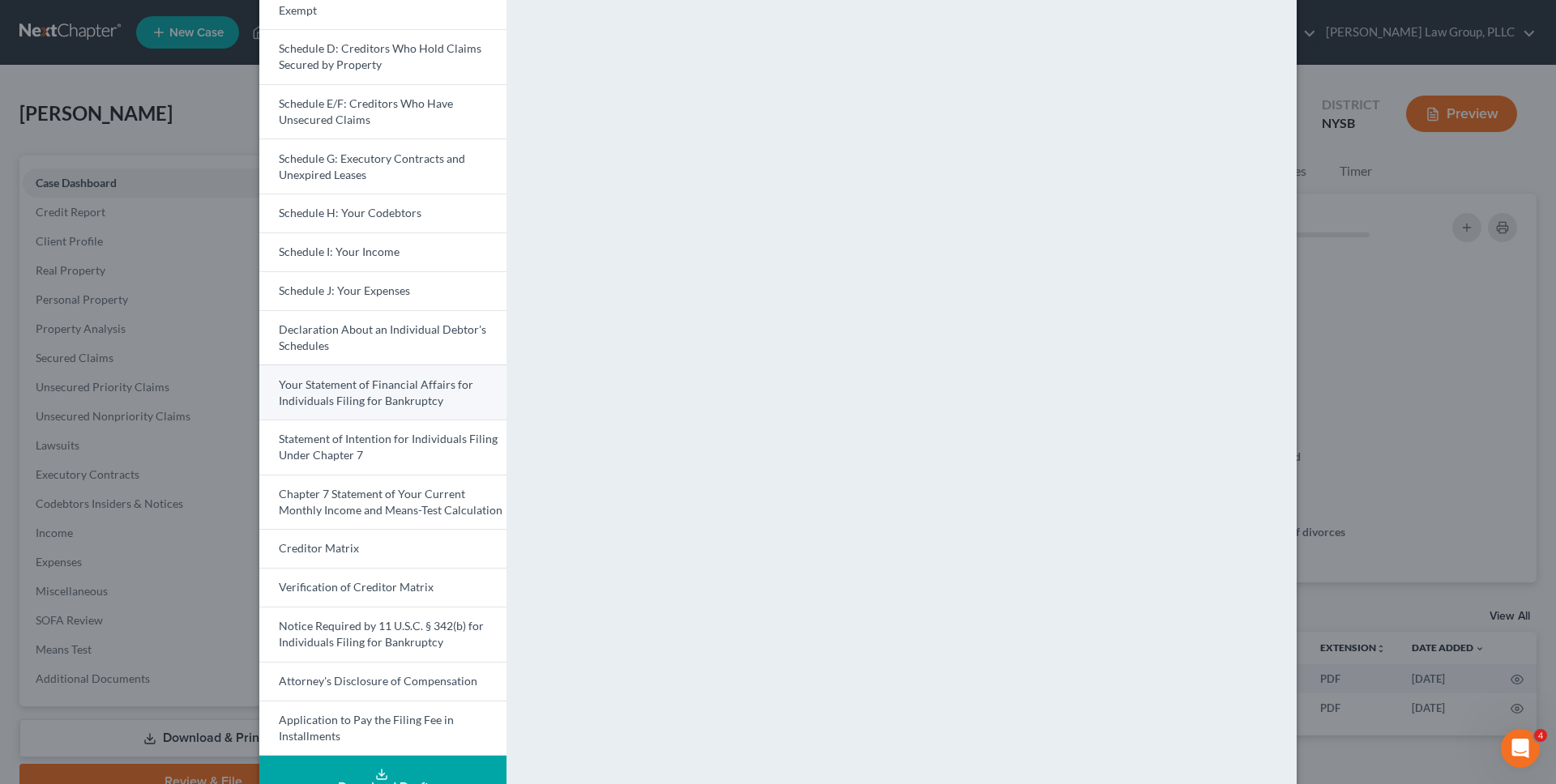 click on "Your Statement of Financial Affairs for Individuals Filing for Bankruptcy" at bounding box center (376, 392) 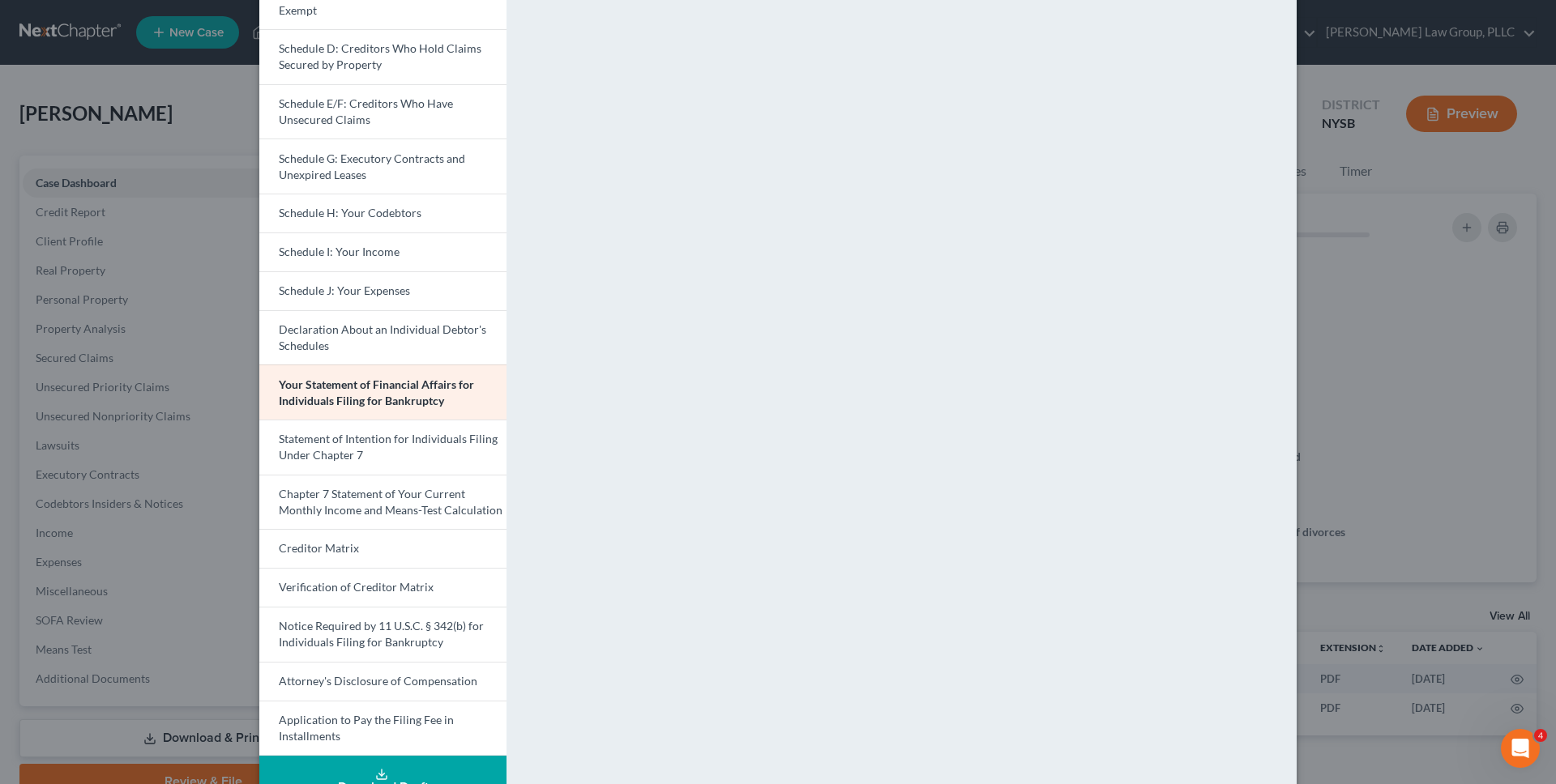click on "Petition Preview Your Statement of Financial Affairs for Individuals Filing for Bankruptcy × Voluntary Petition for Individuals Filing for Bankruptcy Summary of Your Assets and Liabilities Schedule A/B: Property Schedule C: The Property You Claim as Exempt Schedule D: Creditors Who Hold Claims Secured by Property Schedule E/F: Creditors Who Have Unsecured Claims Schedule G: Executory Contracts and Unexpired Leases Schedule H: Your Codebtors Schedule I: Your Income Schedule J: Your Expenses Declaration About an Individual Debtor's Schedules Your Statement of Financial Affairs for Individuals Filing for Bankruptcy Statement of Intention for Individuals Filing Under Chapter 7 Chapter 7 Statement of Your Current Monthly Income and Means-Test Calculation Creditor Matrix Verification of Creditor Matrix Notice Required by 11 U.S.C. § 342(b) for Individuals Filing for Bankruptcy Attorney's Disclosure of Compensation Application to Pay the Filing Fee in Installments Download Draft
NextChapter Map" at bounding box center [778, 392] 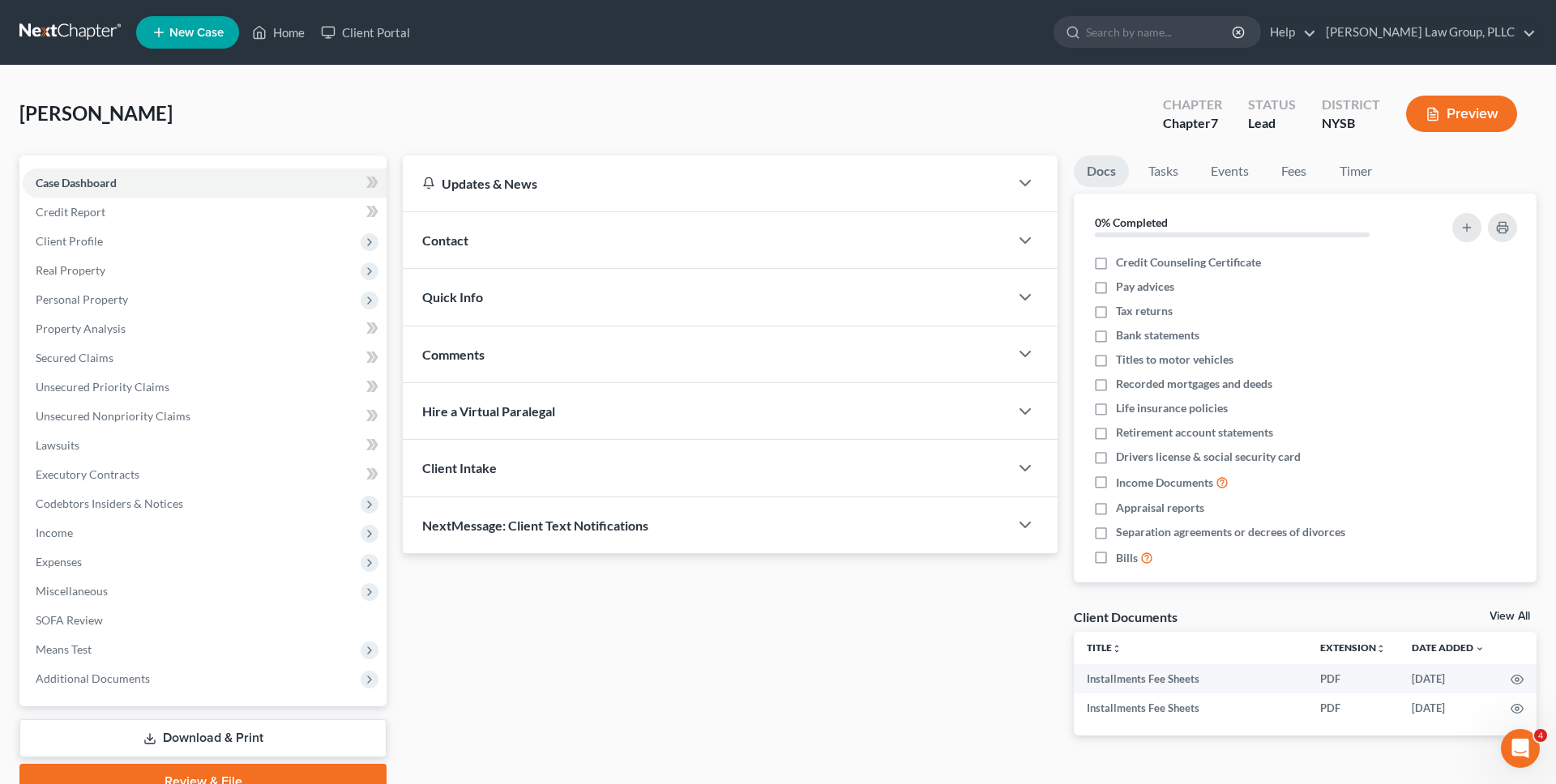 click at bounding box center [71, 32] 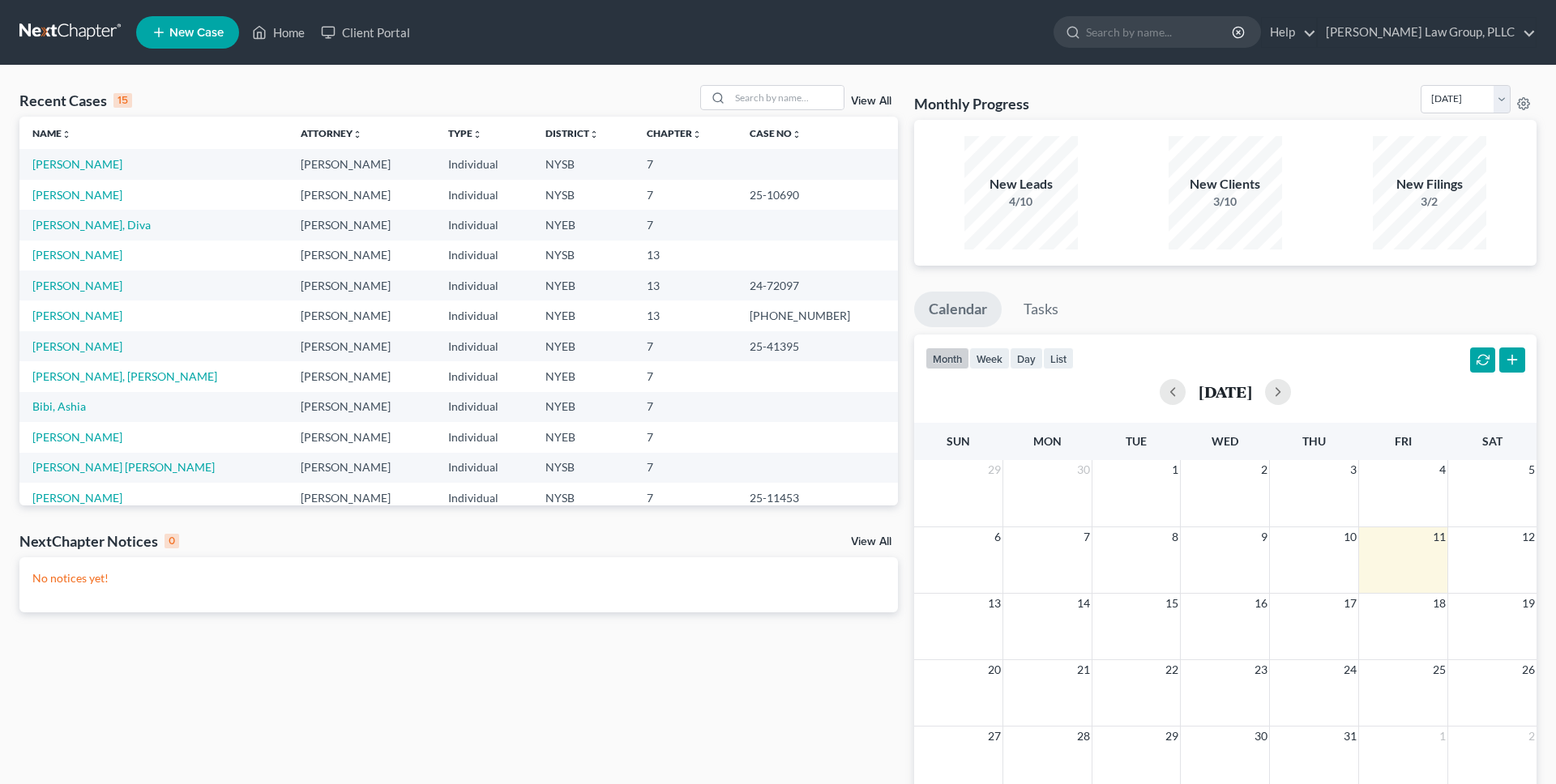scroll, scrollTop: 0, scrollLeft: 0, axis: both 